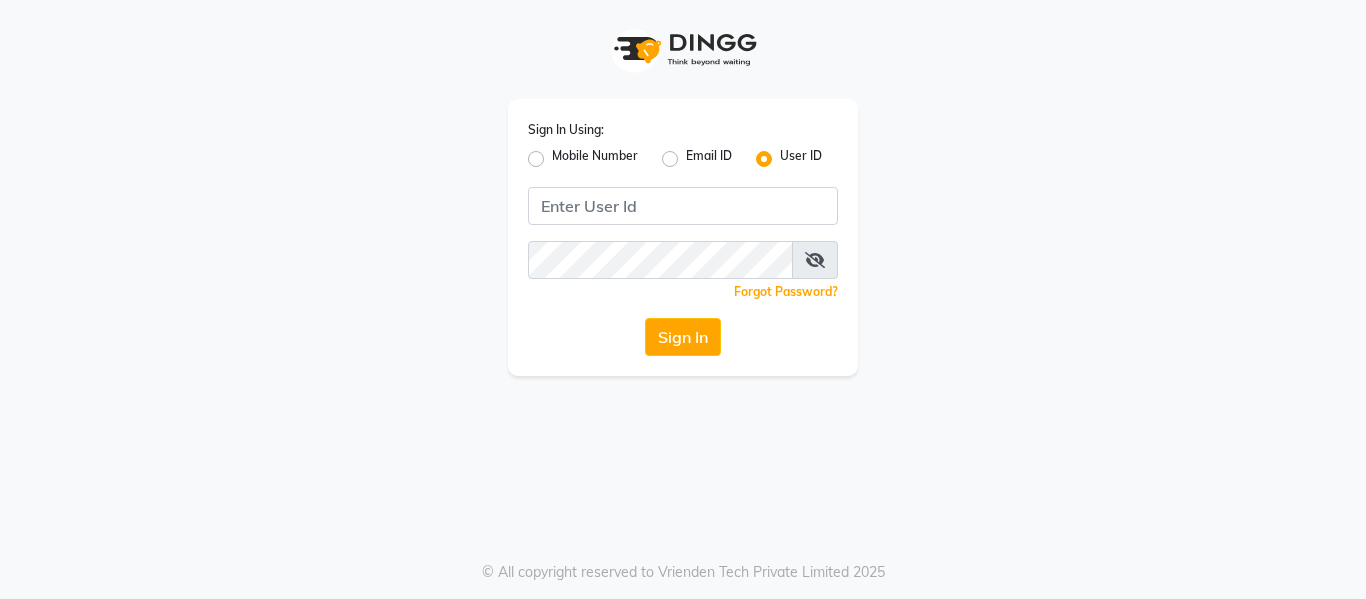 scroll, scrollTop: 0, scrollLeft: 0, axis: both 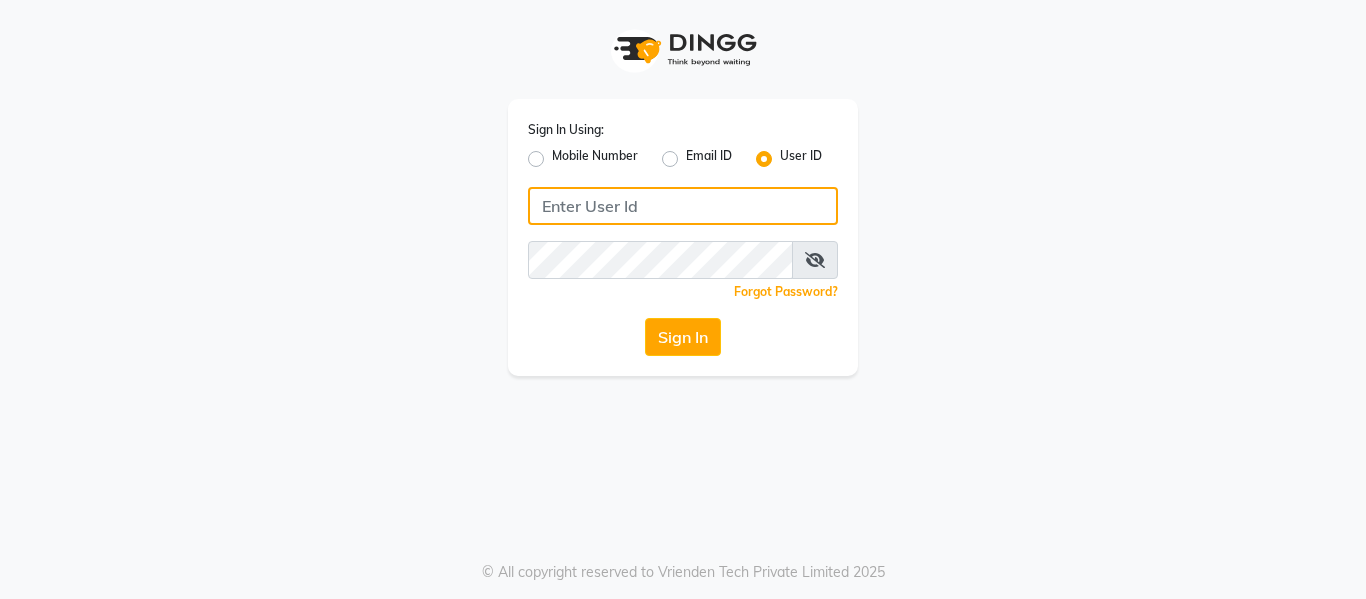 click 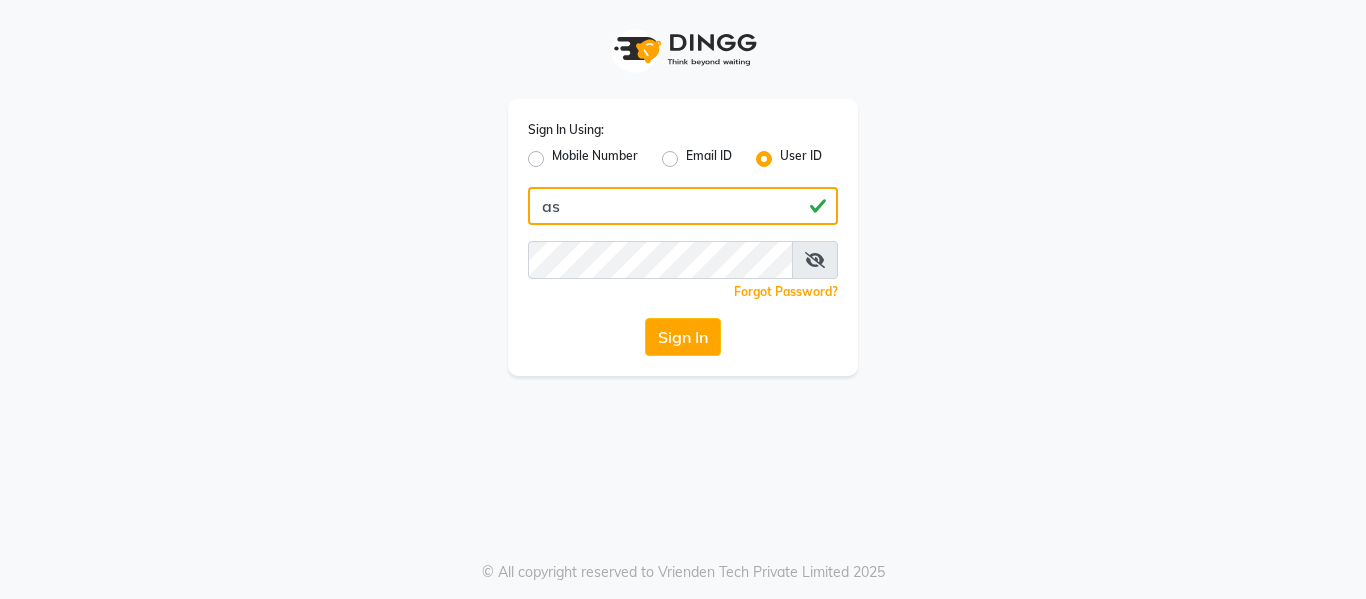 type on "a" 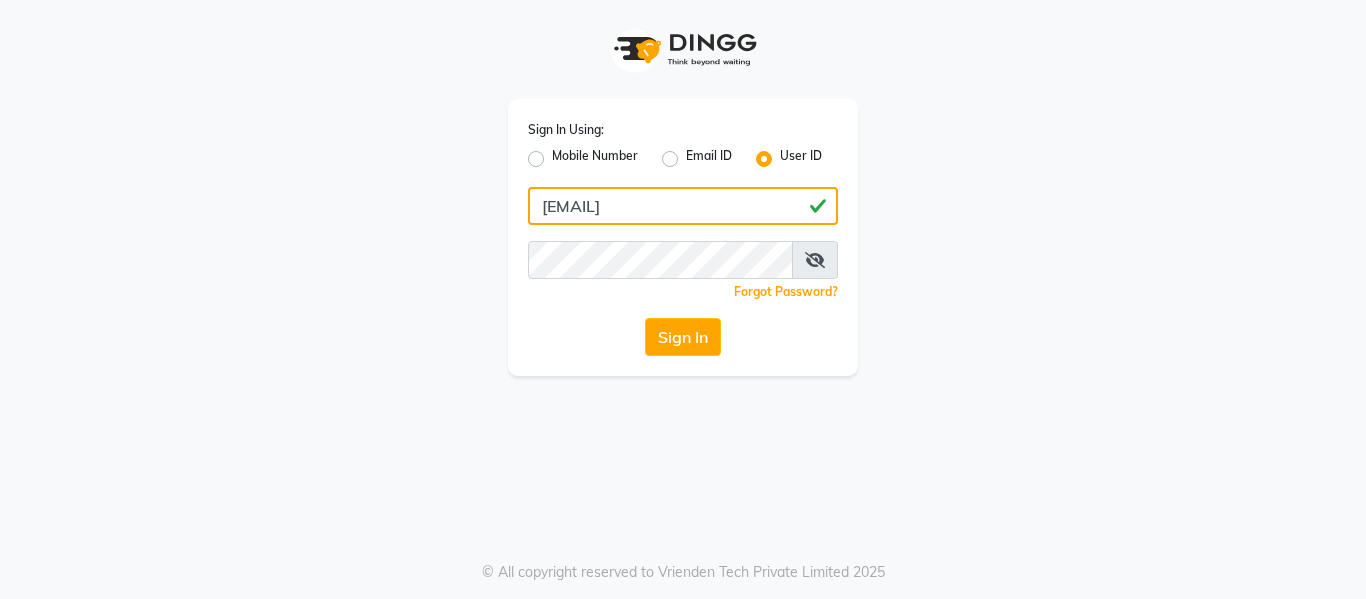 type on "[EMAIL]" 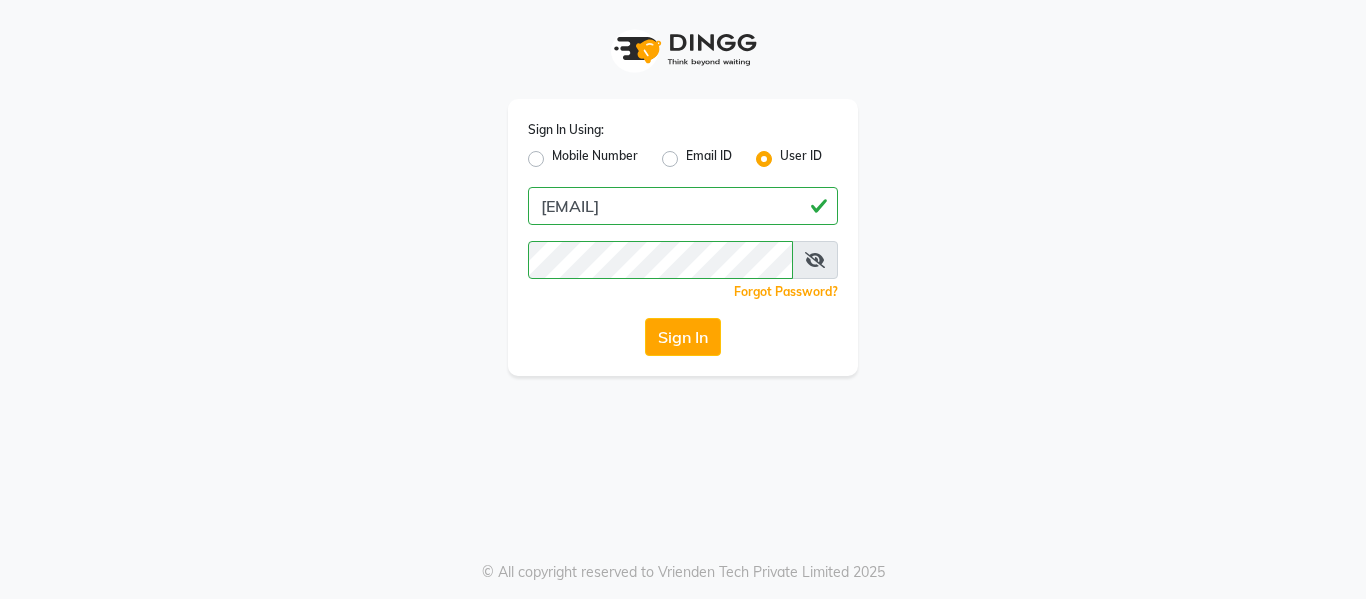 click at bounding box center (815, 260) 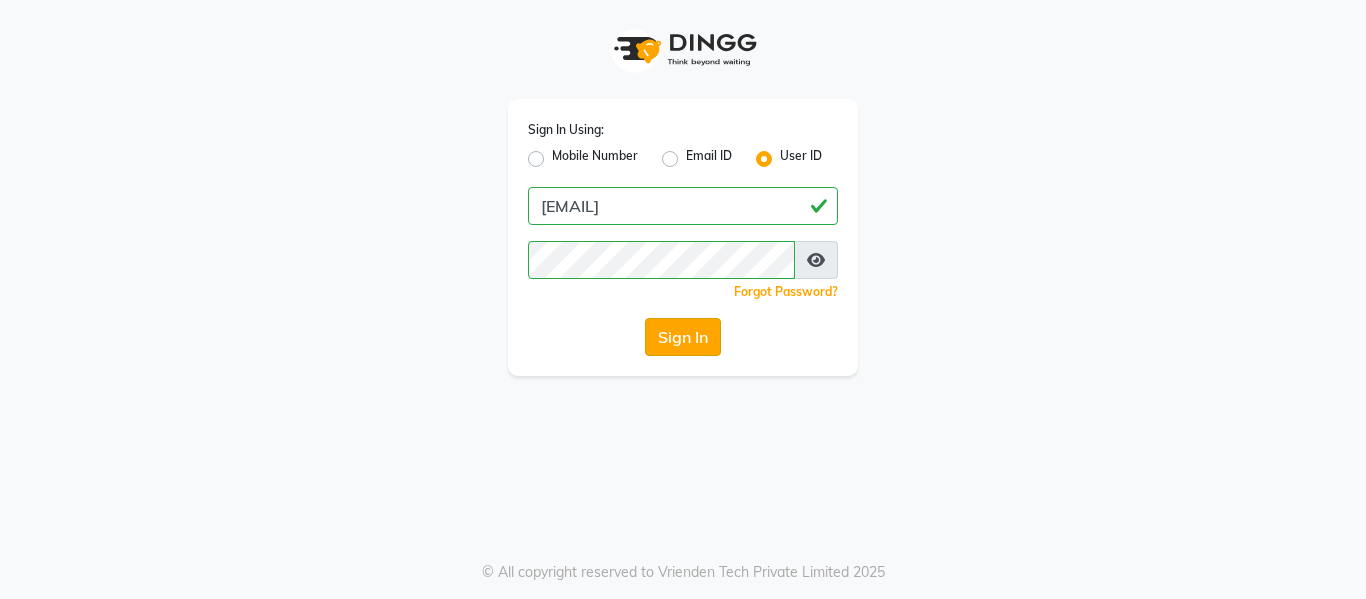 click on "Sign In" 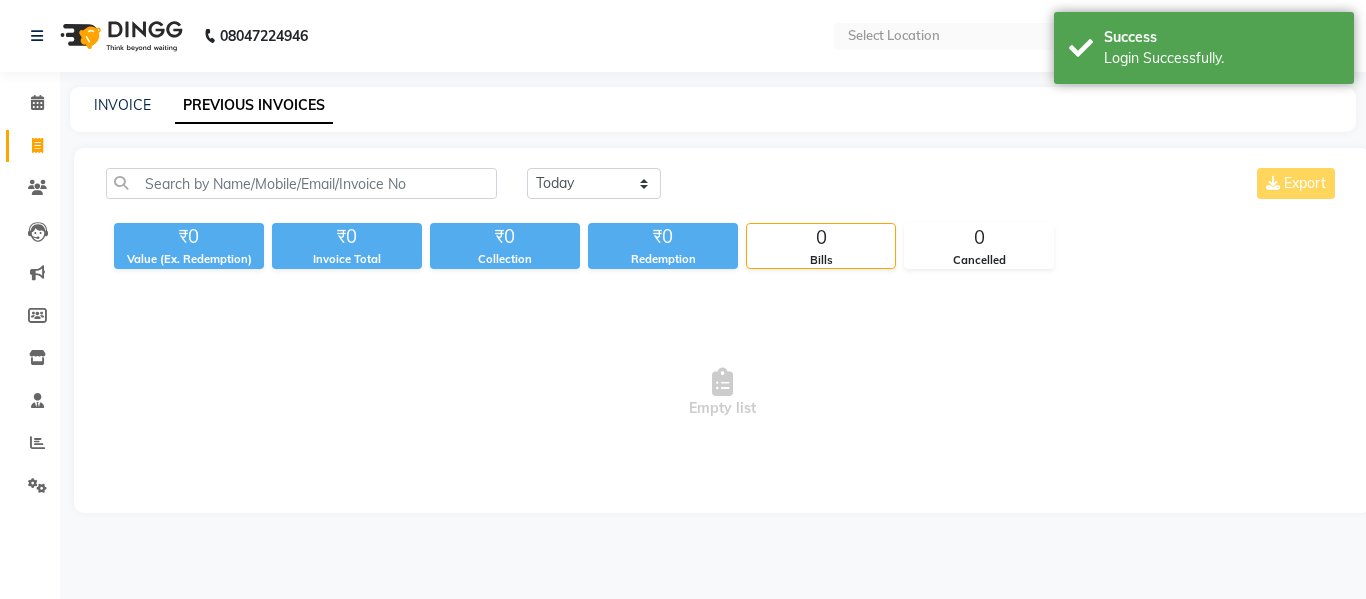 select on "en" 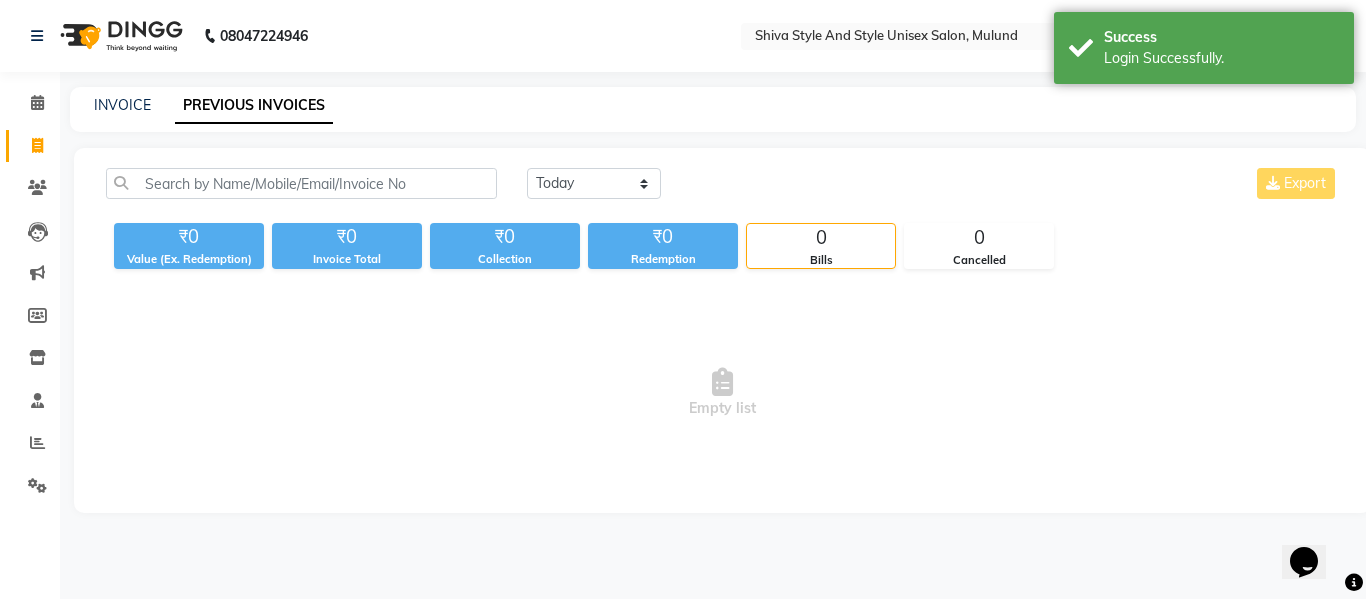 scroll, scrollTop: 0, scrollLeft: 0, axis: both 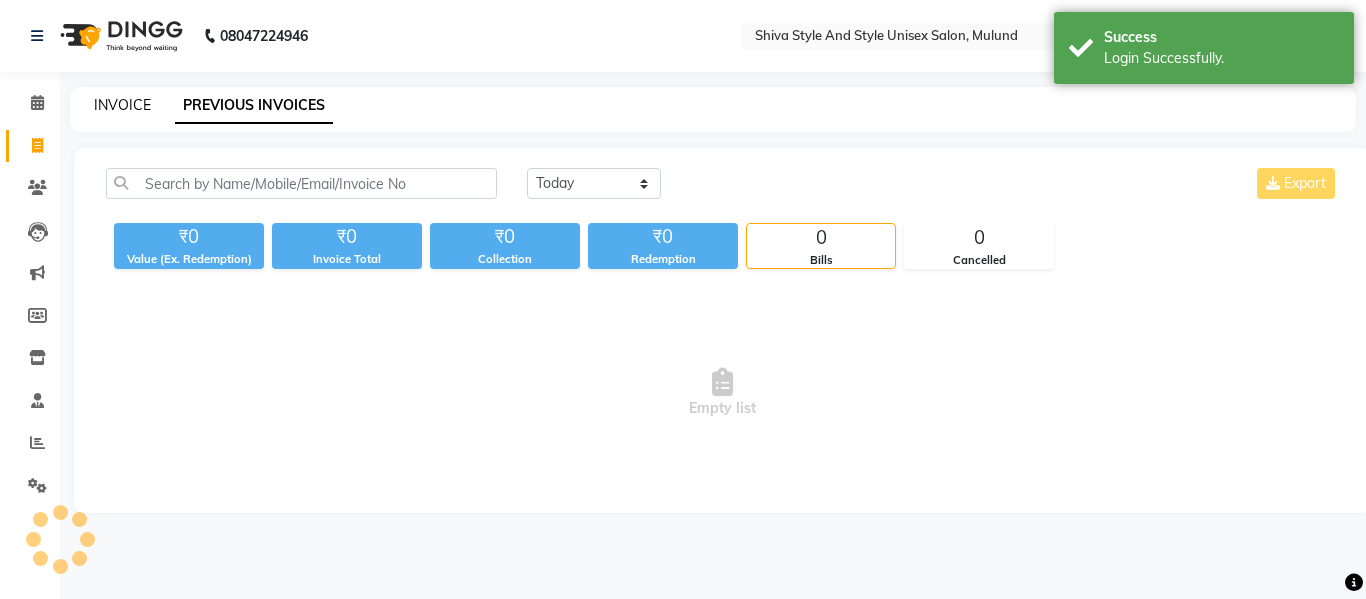 click on "INVOICE" 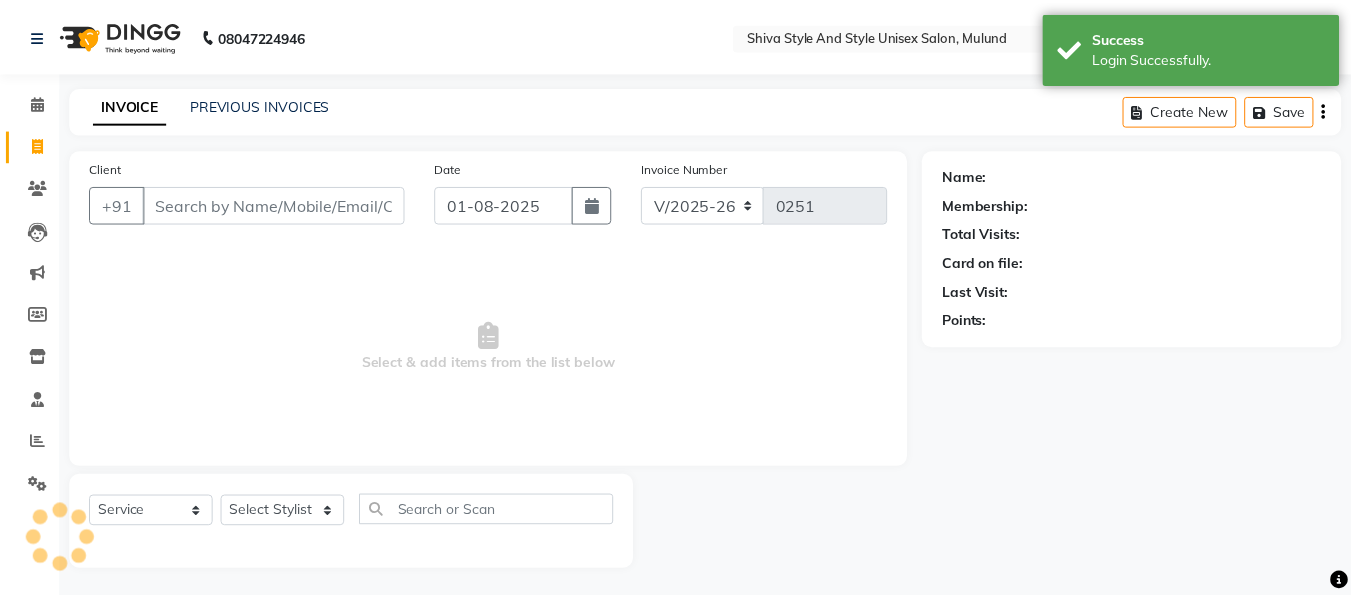 scroll, scrollTop: 2, scrollLeft: 0, axis: vertical 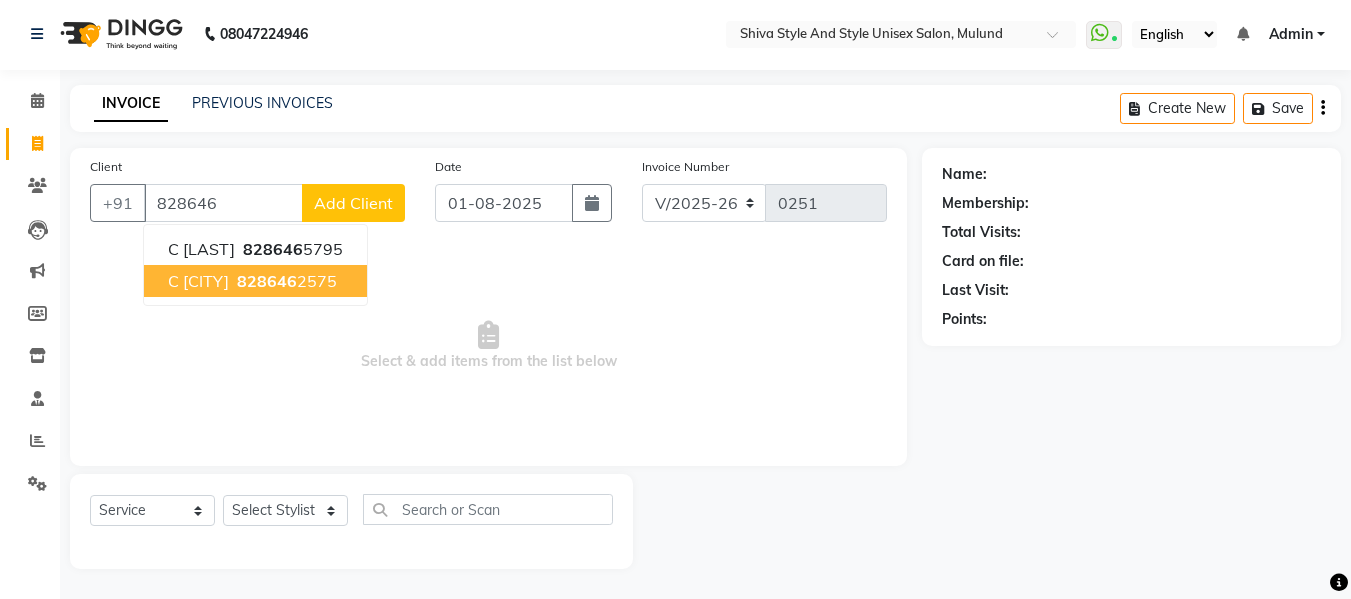 click on "[PHONE]" at bounding box center [285, 281] 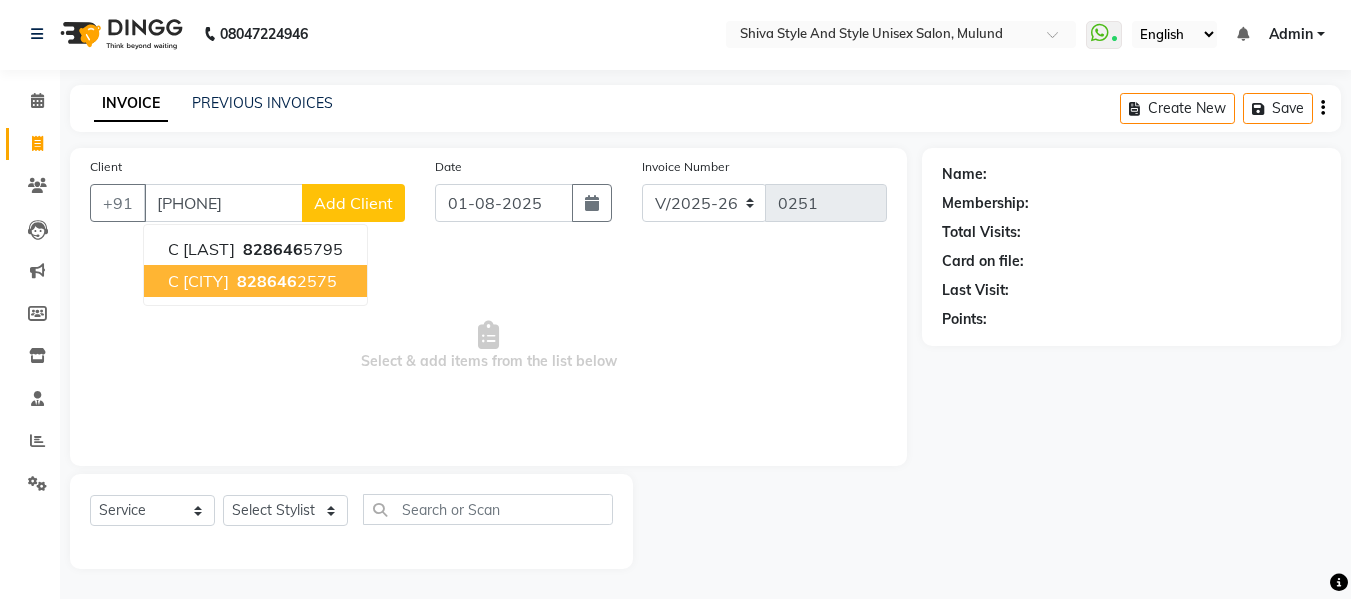 type on "[PHONE]" 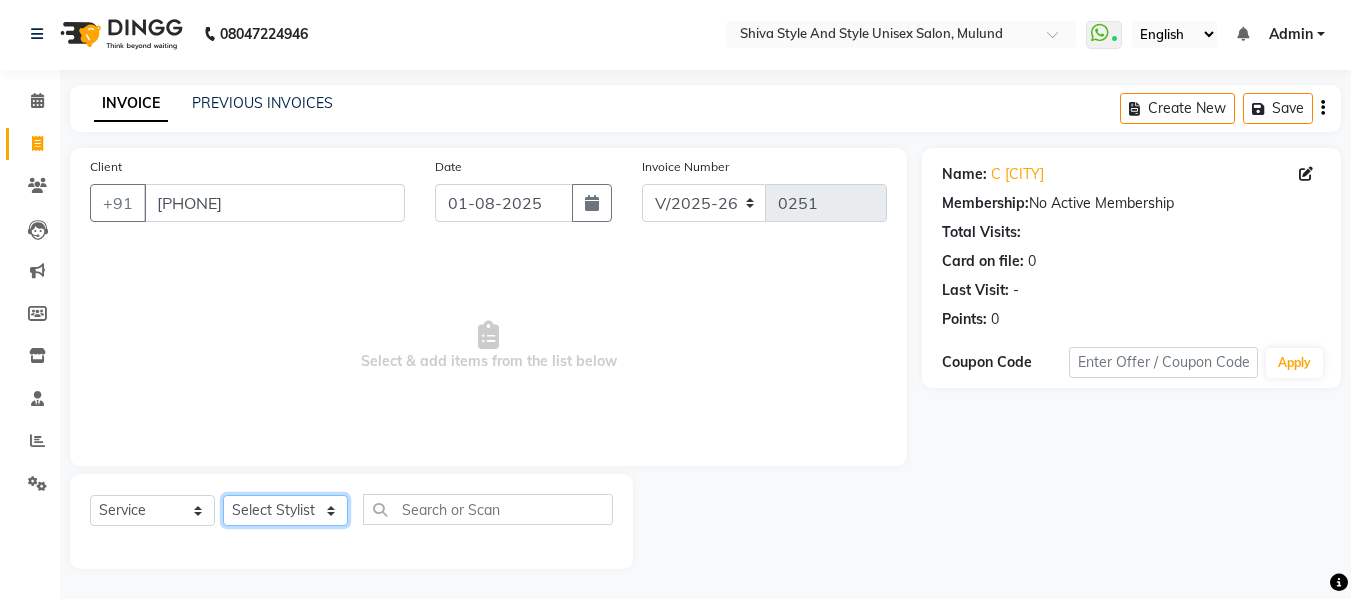 click on "Select Stylist [FIRST] [LAST] [FIRST] [LAST] [FIRST] [LAST] [FIRST] [LAST] [FIRST] [LAST] [FIRST] [LAST] [FIRST] [LAST] [FIRST] [LAST] [FIRST] [LAST] [FIRST] [LAST] [FIRST] [LAST] [FIRST] [LAST] [FIRST] [LAST] [FIRST] [LAST] [FIRST] [LAST] [FIRST] [LAST]" 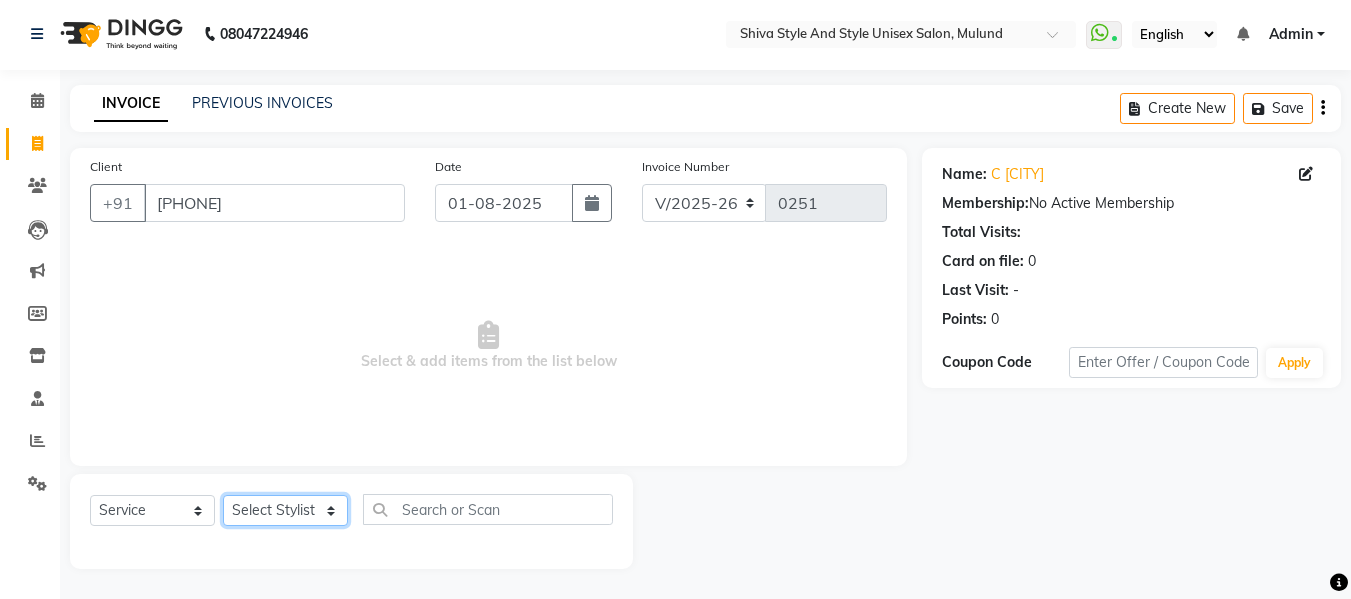 select on "65529" 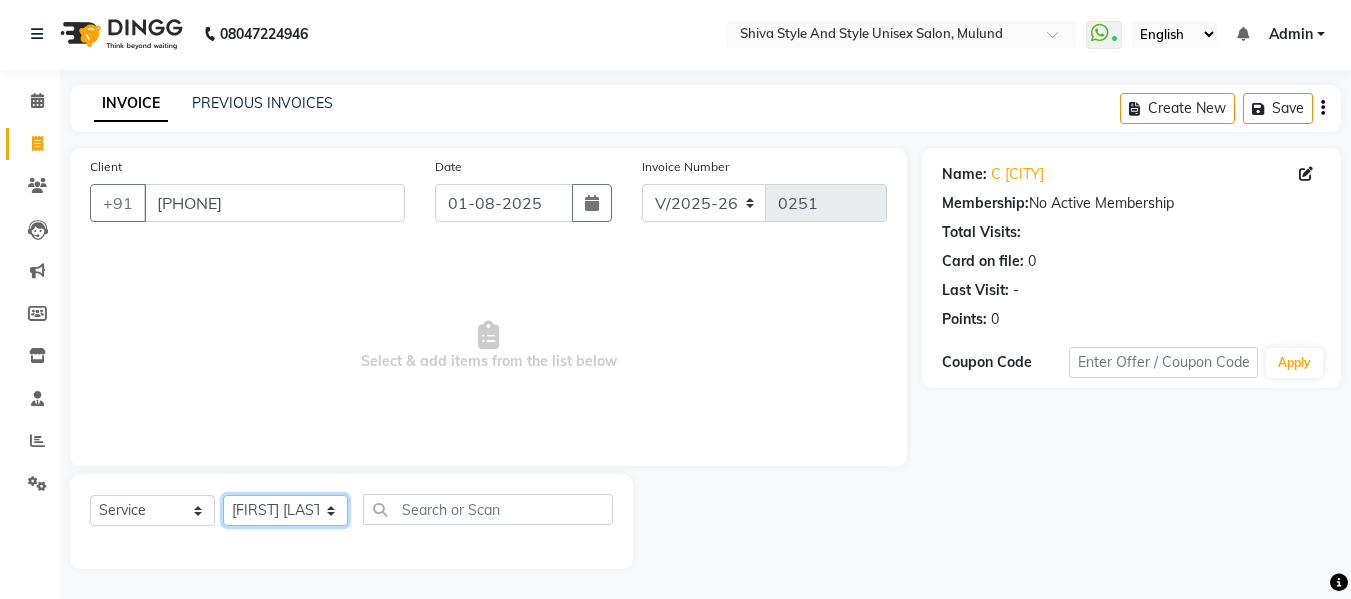 click on "Select Stylist [FIRST] [LAST] [FIRST] [LAST] [FIRST] [LAST] [FIRST] [LAST] [FIRST] [LAST] [FIRST] [LAST] [FIRST] [LAST] [FIRST] [LAST] [FIRST] [LAST] [FIRST] [LAST] [FIRST] [LAST] [FIRST] [LAST] [FIRST] [LAST] [FIRST] [LAST] [FIRST] [LAST] [FIRST] [LAST]" 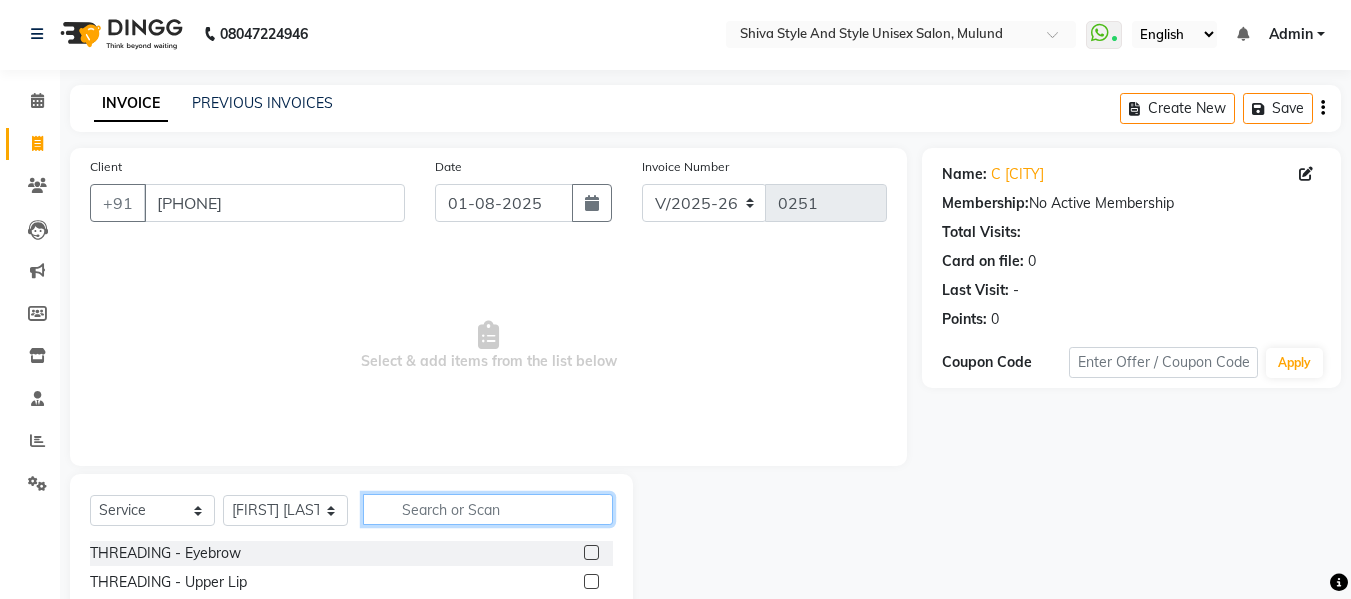 click 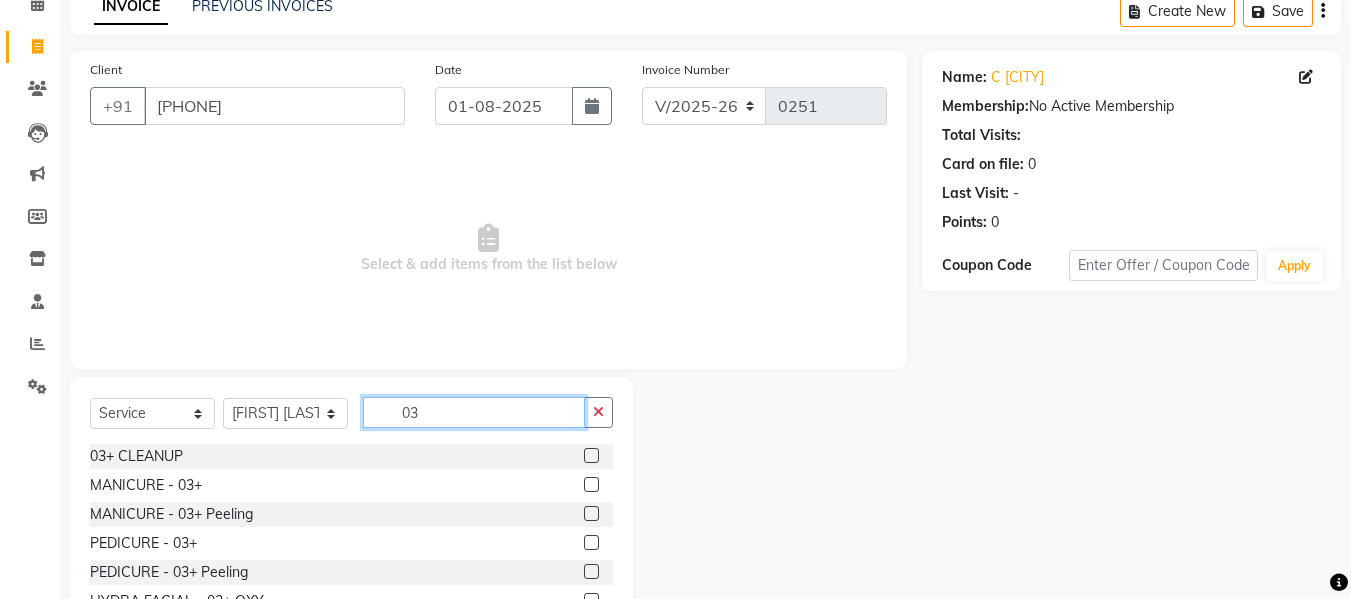 scroll, scrollTop: 116, scrollLeft: 0, axis: vertical 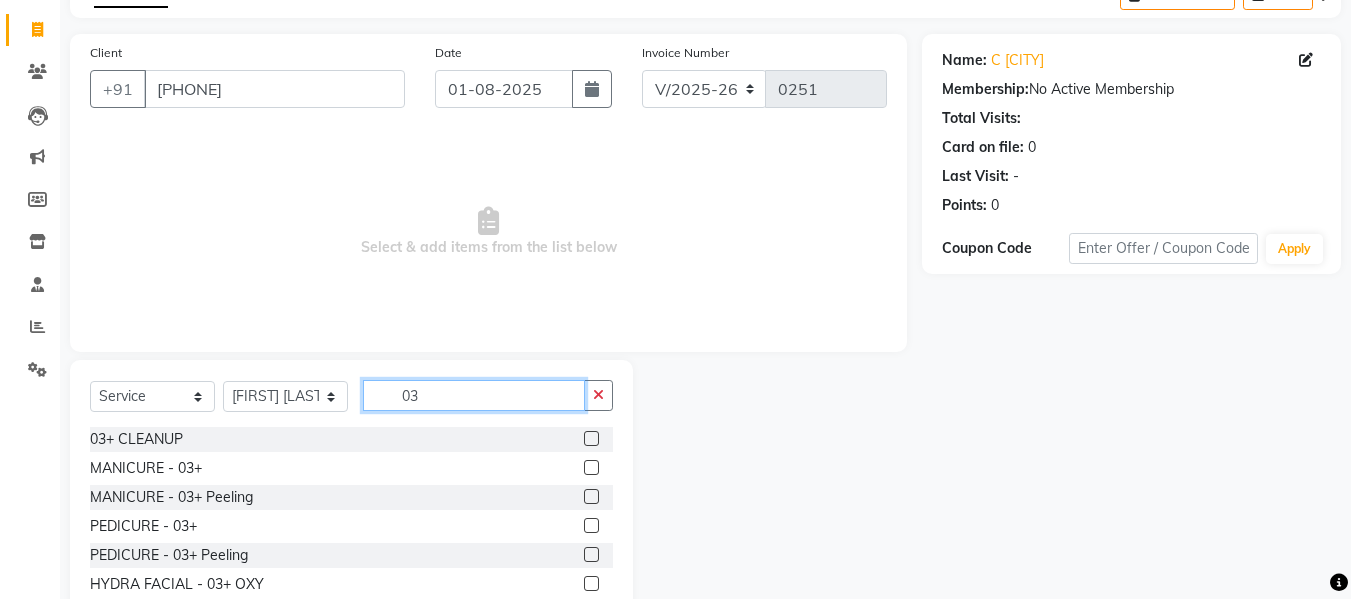 type on "03" 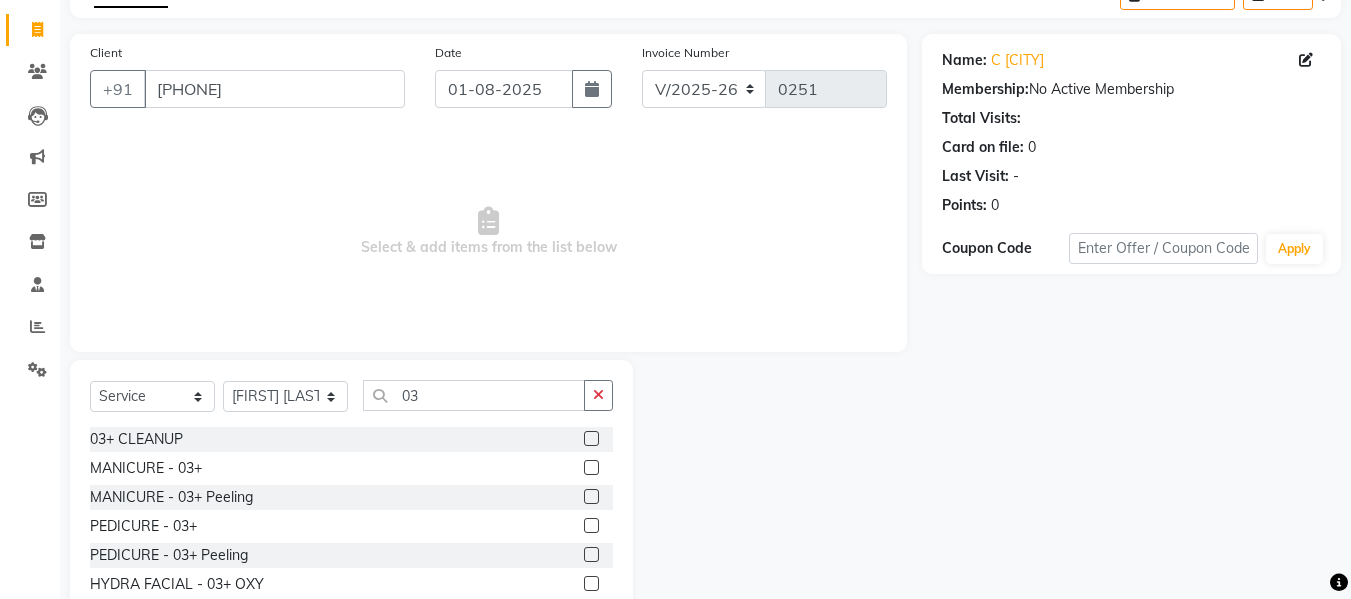 click 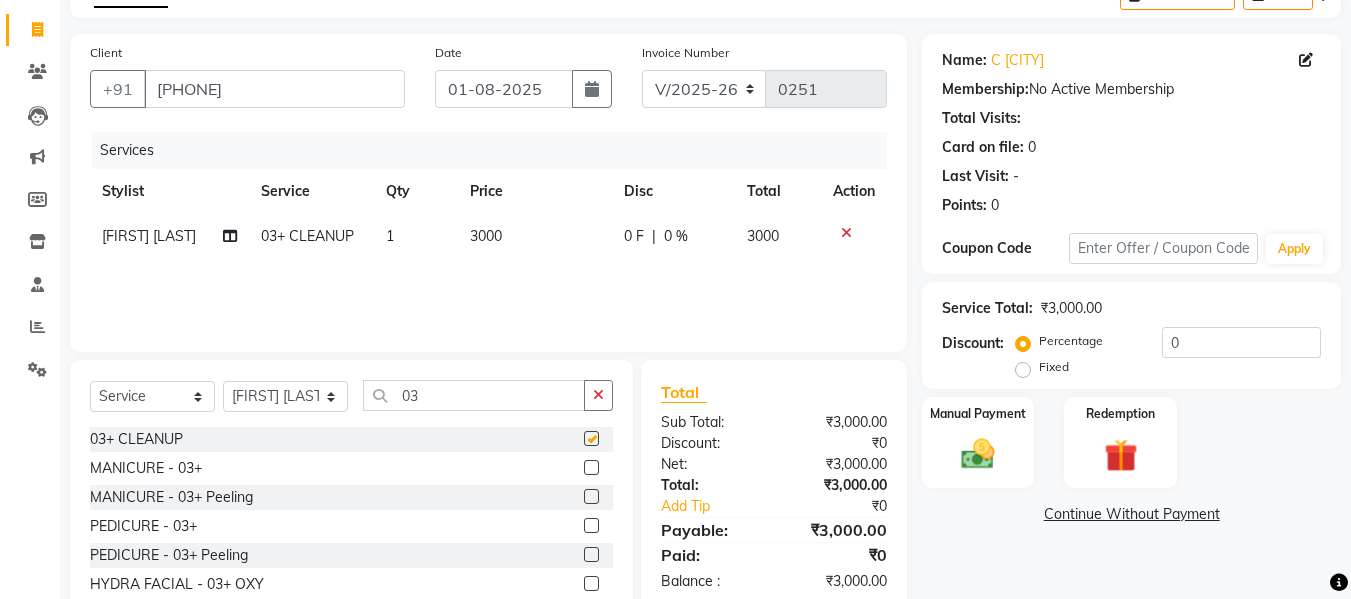 checkbox on "false" 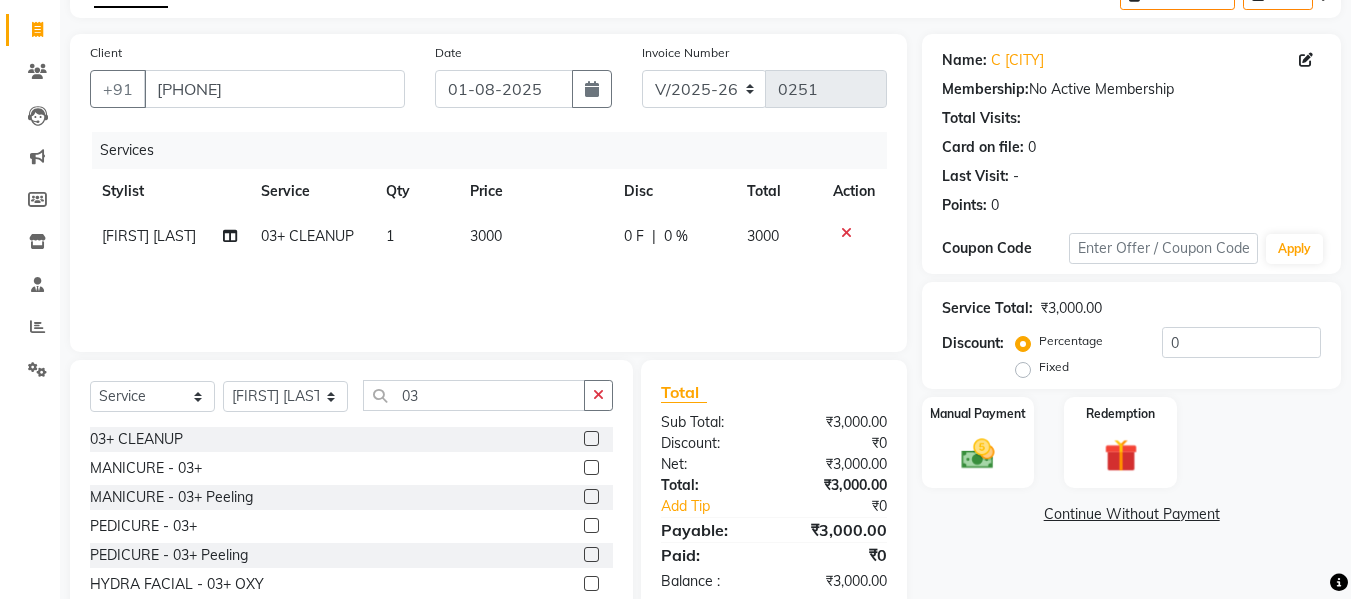 click on "3000" 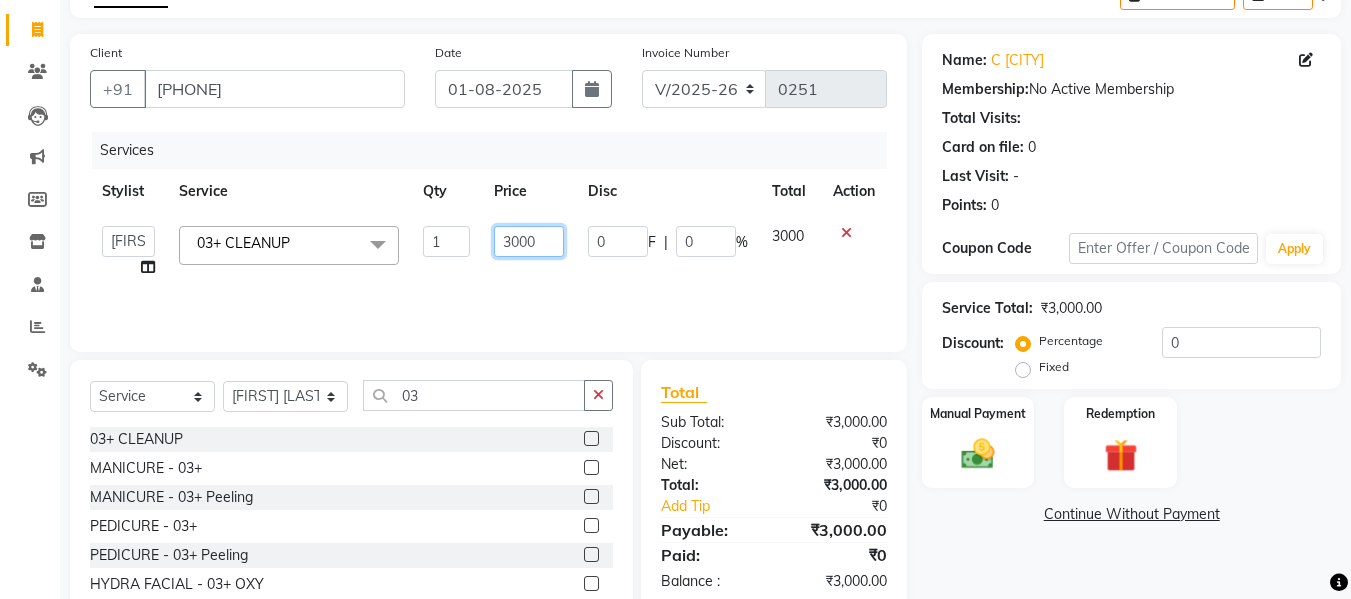 click on "3000" 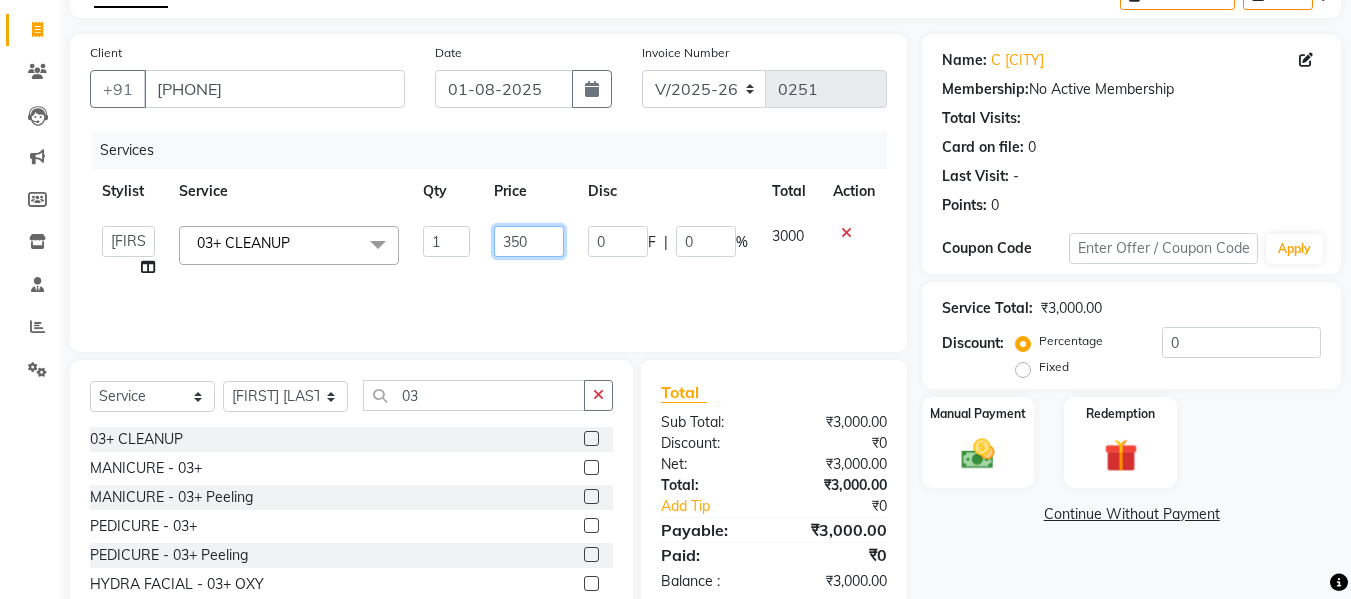 type on "3500" 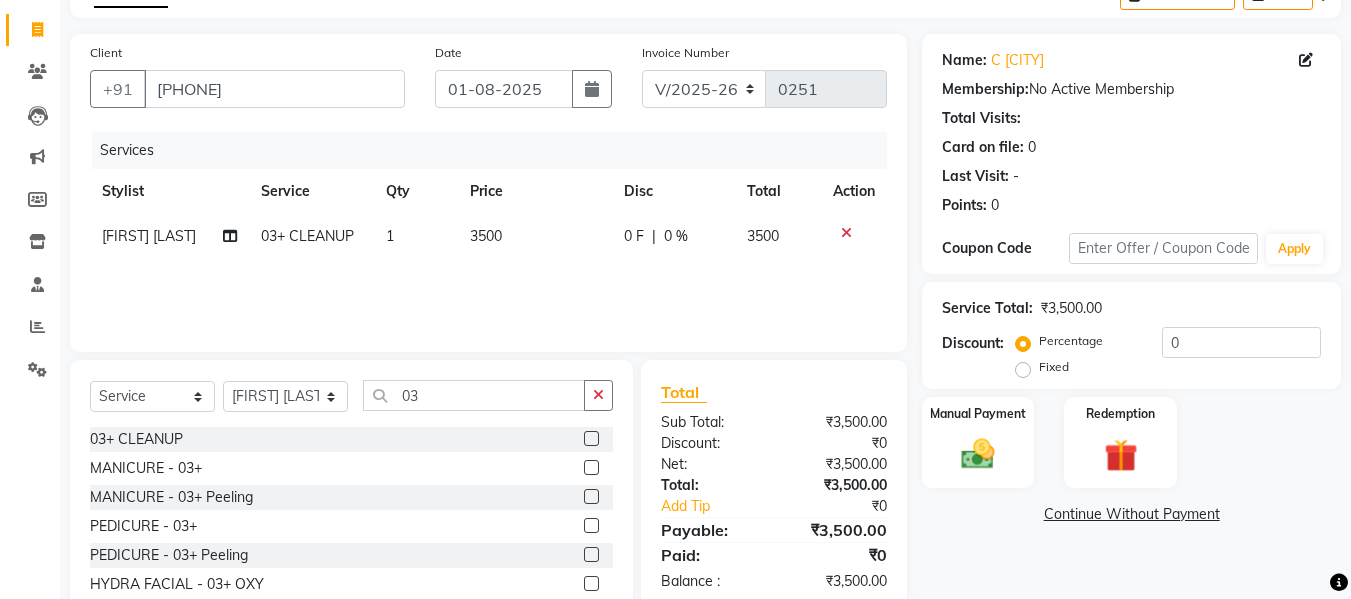 click on "3500" 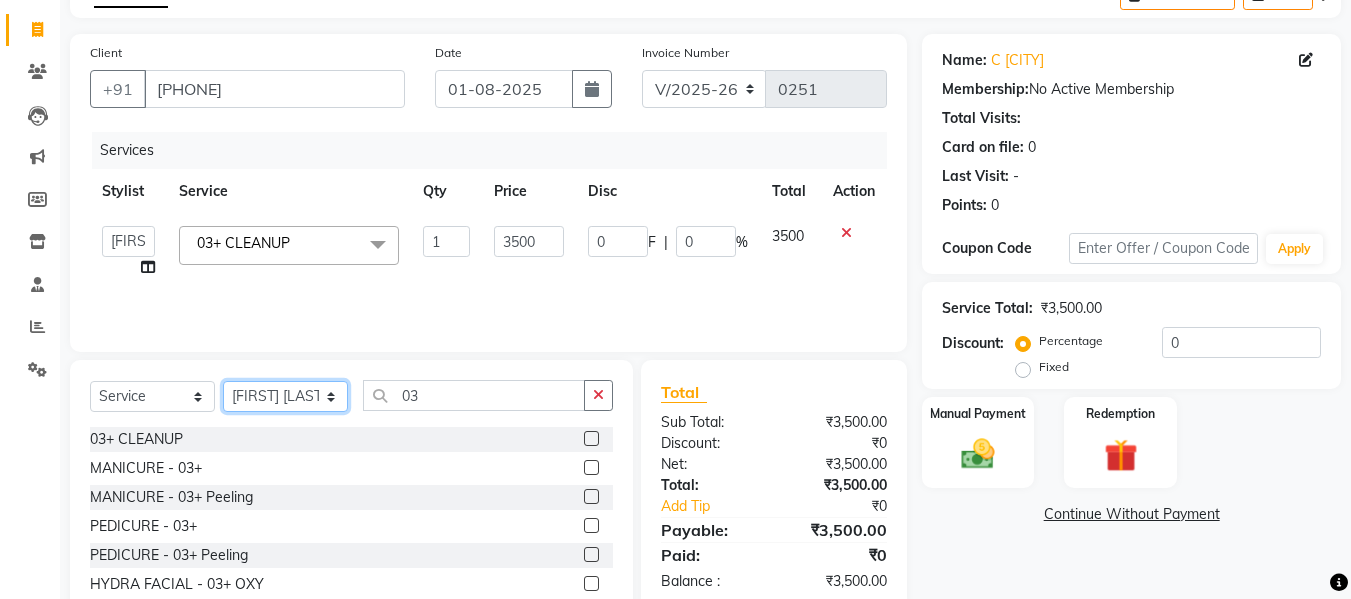 click on "Select Stylist [FIRST] [LAST] [FIRST] [LAST] [FIRST] [LAST] [FIRST] [LAST] [FIRST] [LAST] [FIRST] [LAST] [FIRST] [LAST] [FIRST] [LAST] [FIRST] [LAST] [FIRST] [LAST] [FIRST] [LAST] [FIRST] [LAST] [FIRST] [LAST] [FIRST] [LAST] [FIRST] [LAST] [FIRST] [LAST]" 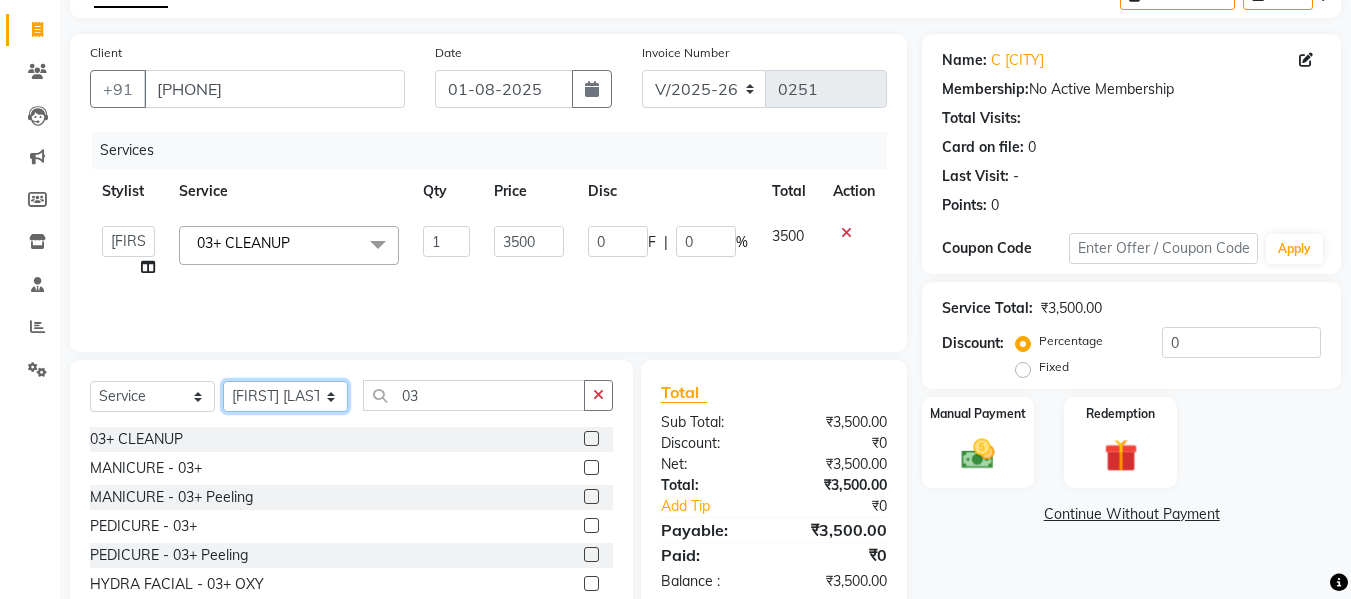 select on "65540" 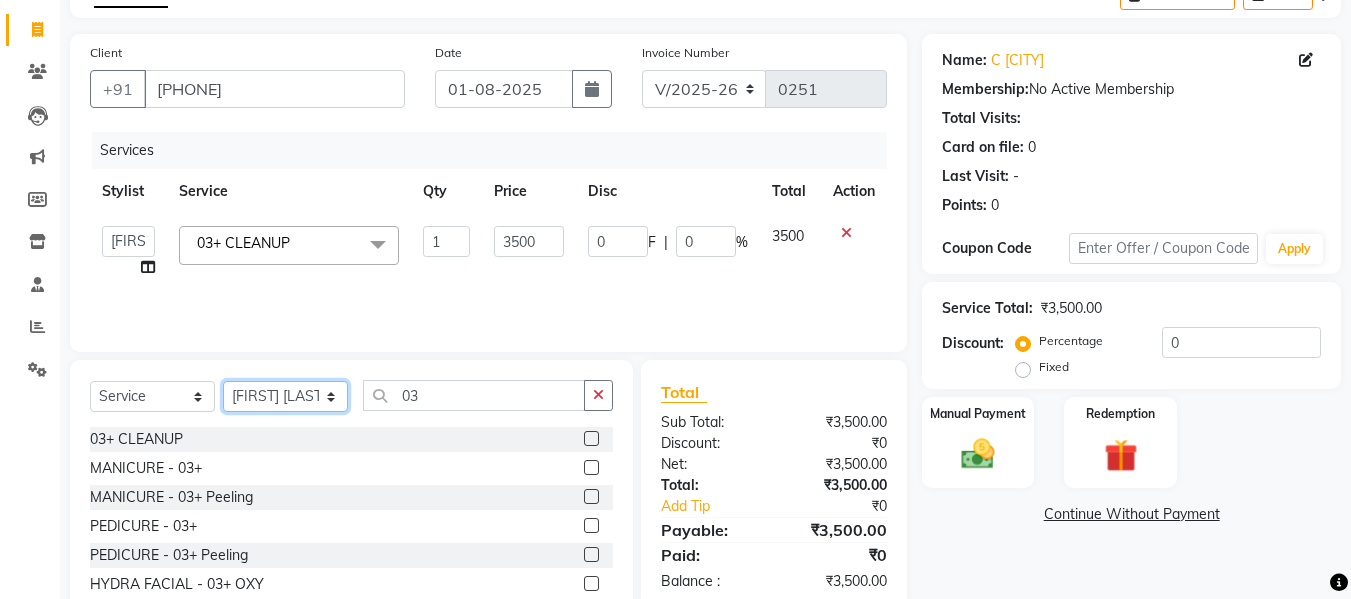 click on "Select Stylist [FIRST] [LAST] [FIRST] [LAST] [FIRST] [LAST] [FIRST] [LAST] [FIRST] [LAST] [FIRST] [LAST] [FIRST] [LAST] [FIRST] [LAST] [FIRST] [LAST] [FIRST] [LAST] [FIRST] [LAST] [FIRST] [LAST] [FIRST] [LAST] [FIRST] [LAST] [FIRST] [LAST] [FIRST] [LAST]" 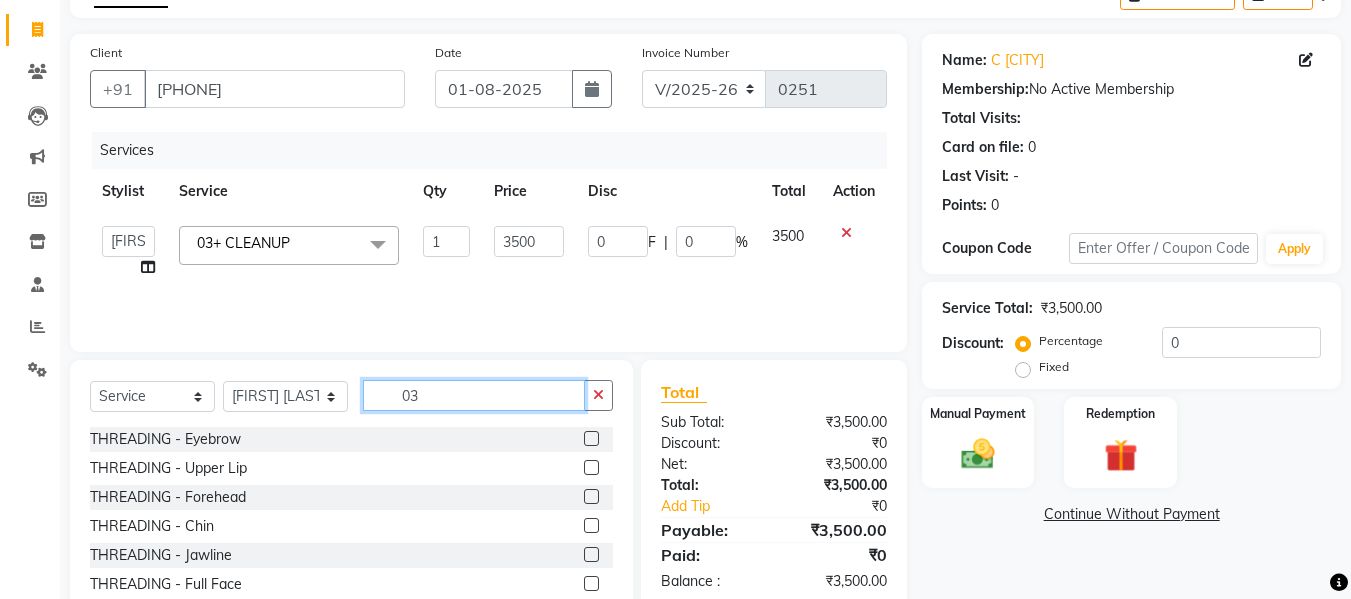 click on "03" 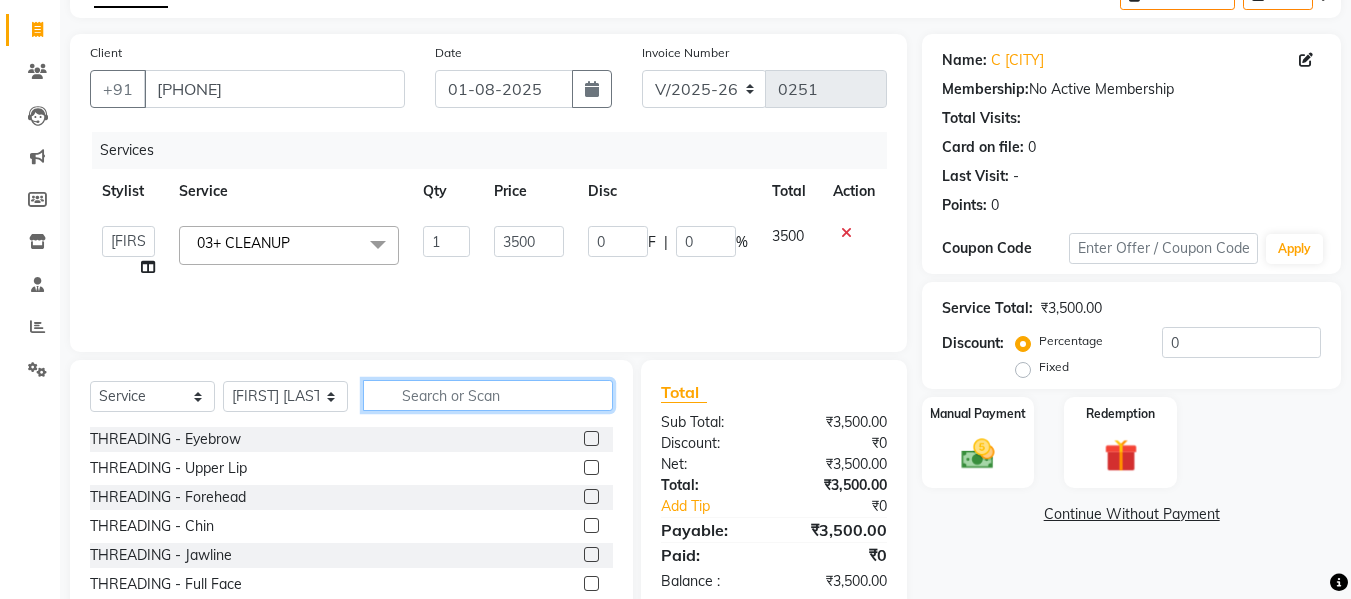 click 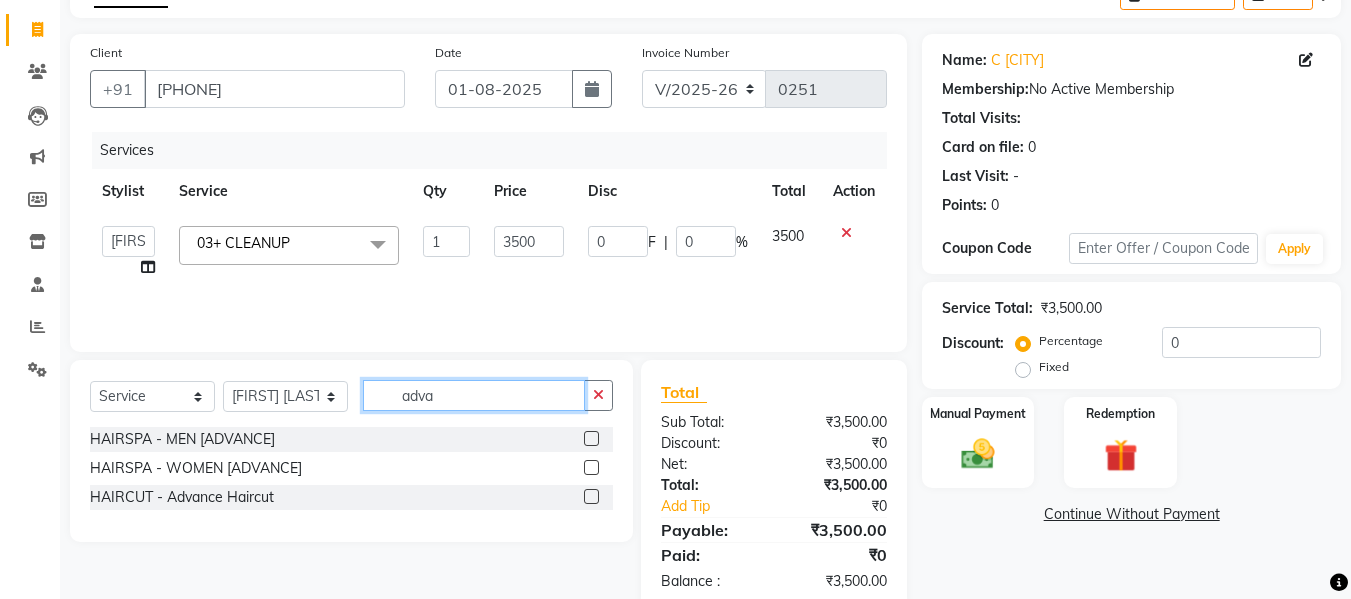 type on "adva" 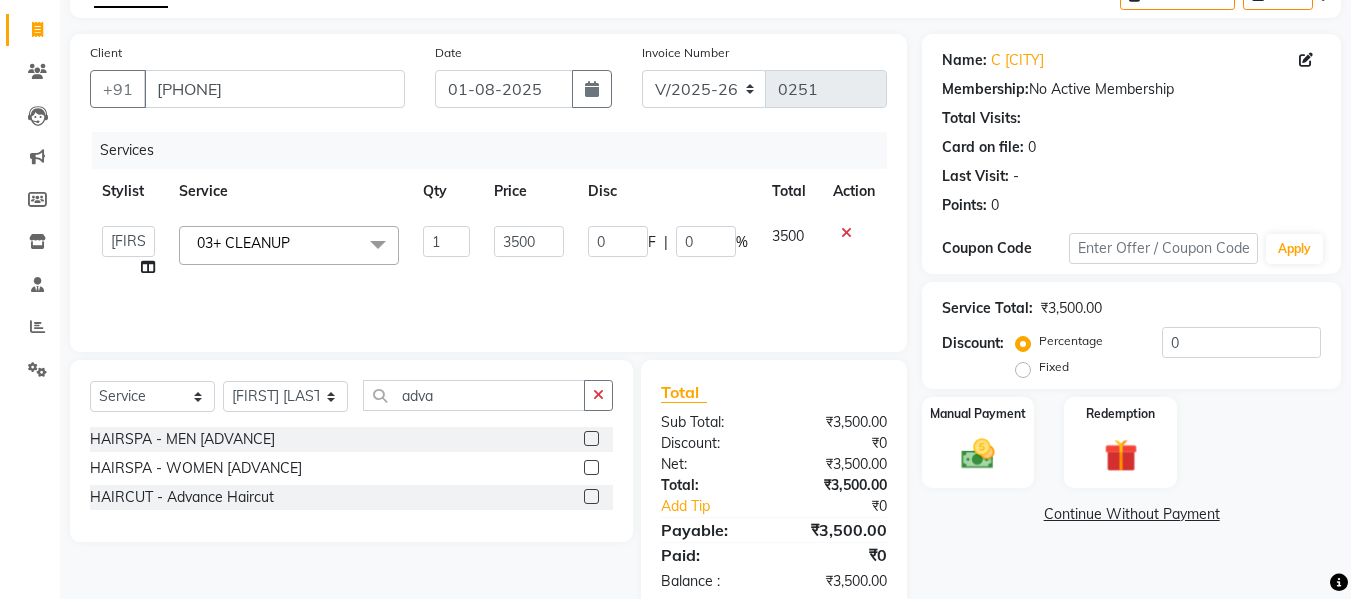 click 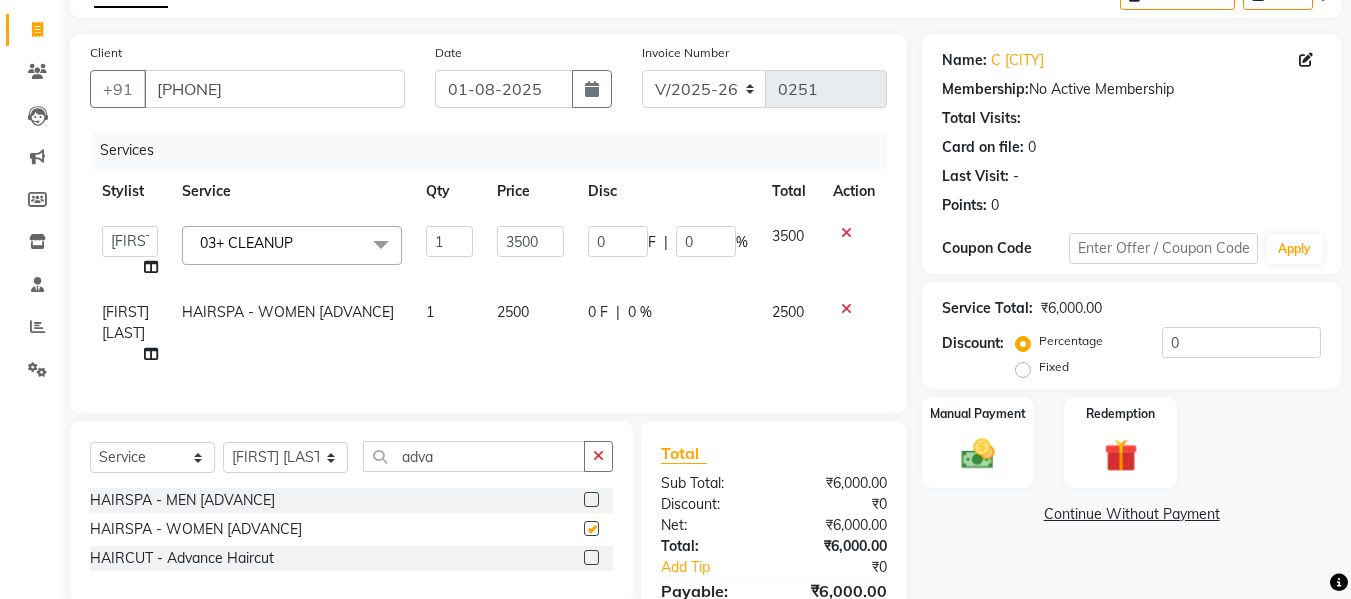 checkbox on "false" 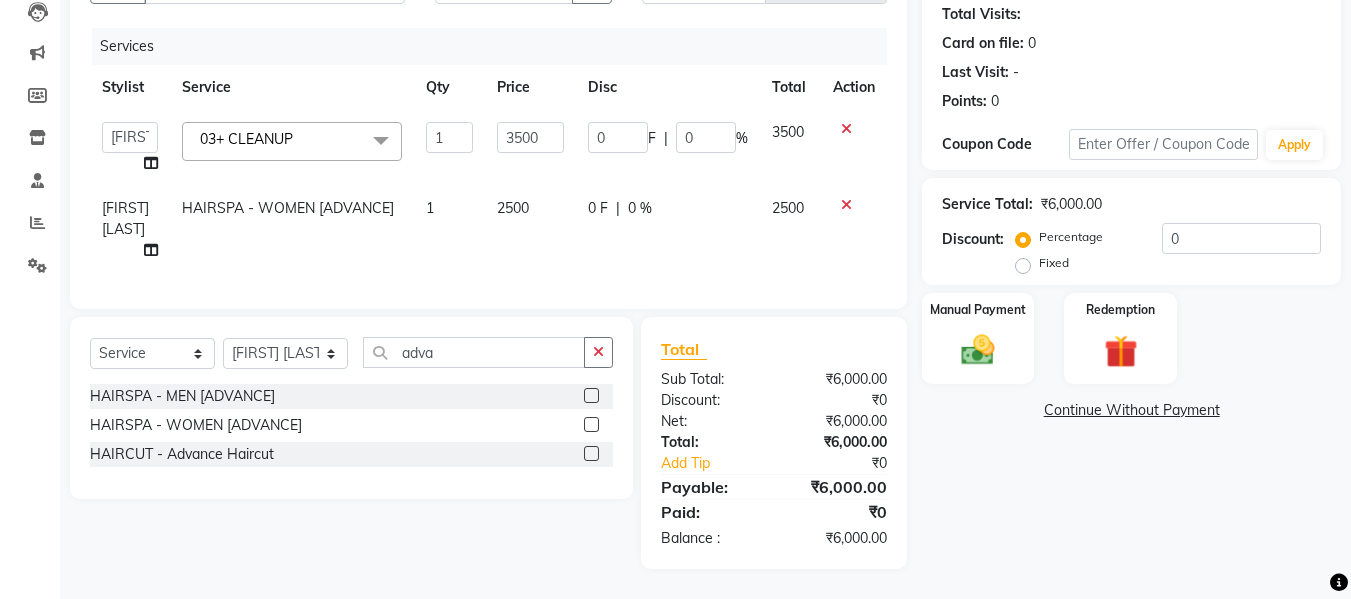 scroll, scrollTop: 235, scrollLeft: 0, axis: vertical 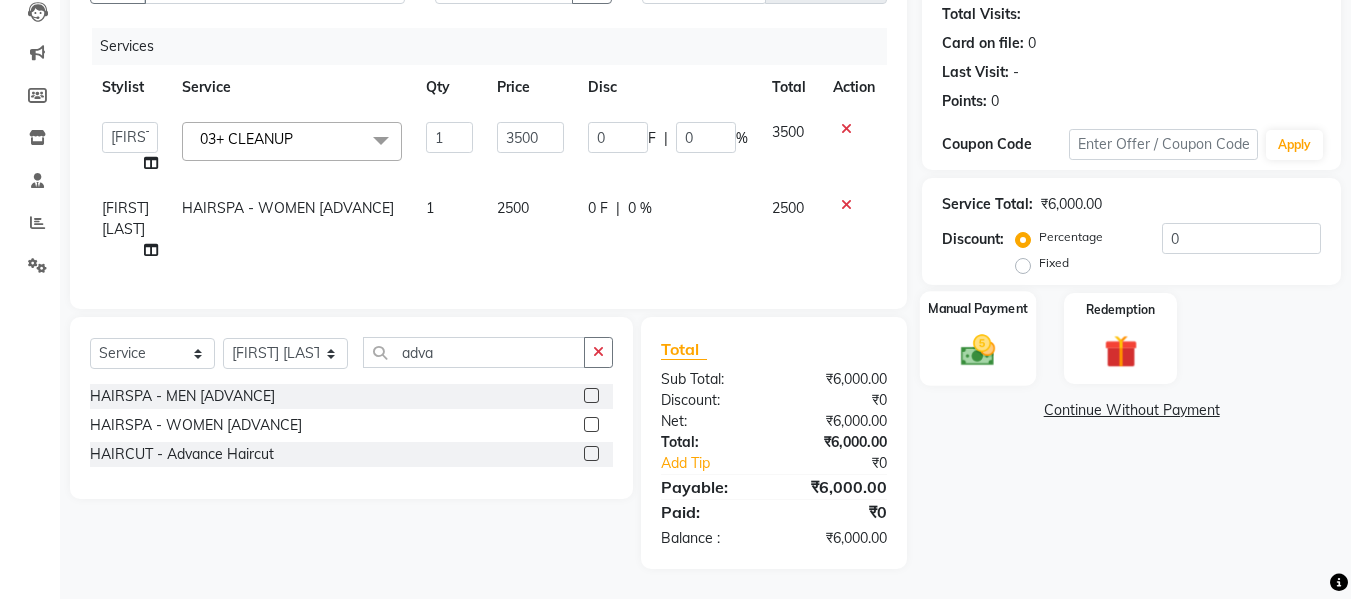 click 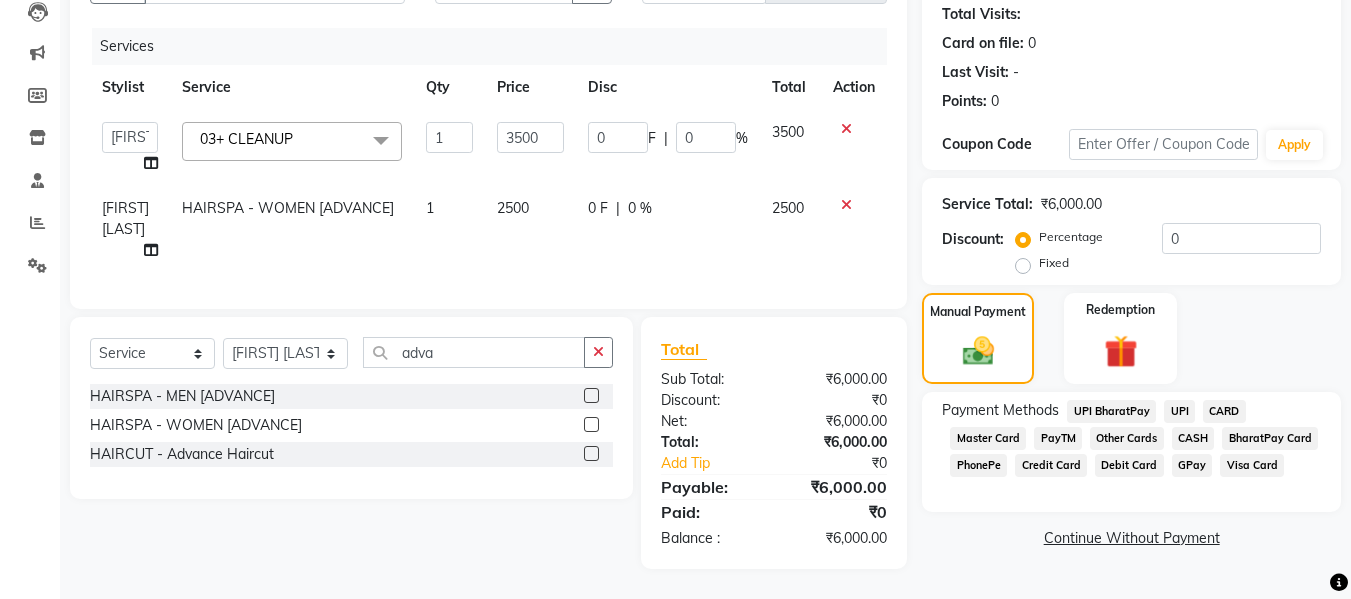 click on "GPay" 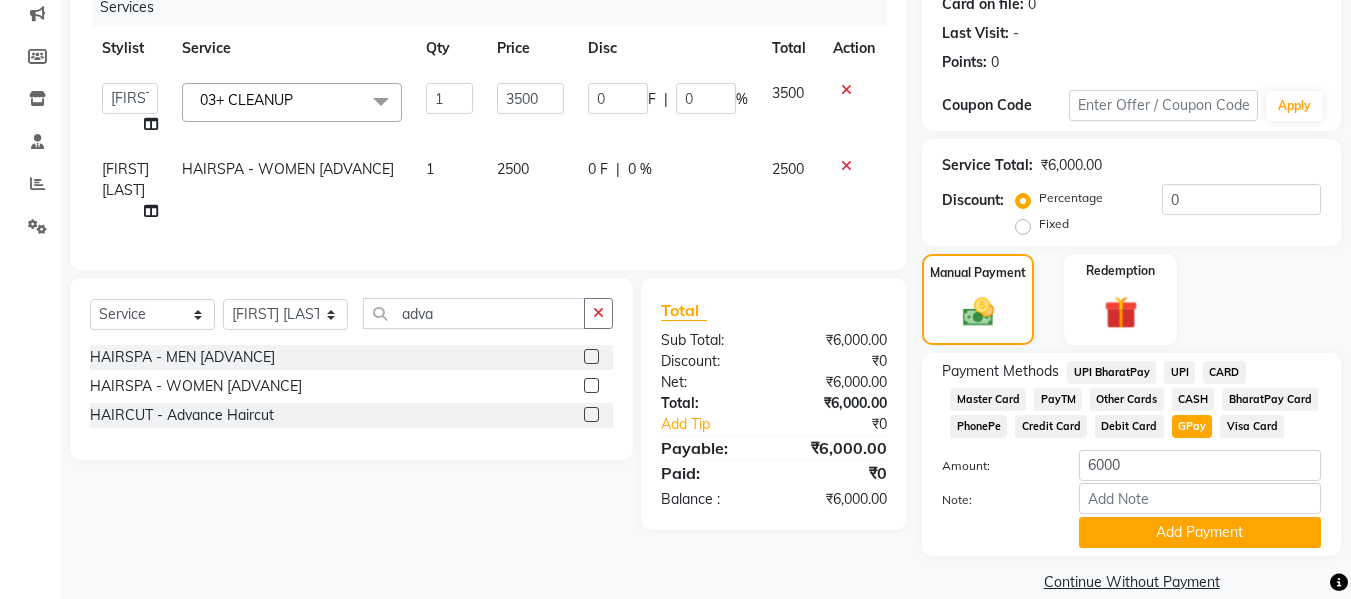 scroll, scrollTop: 287, scrollLeft: 0, axis: vertical 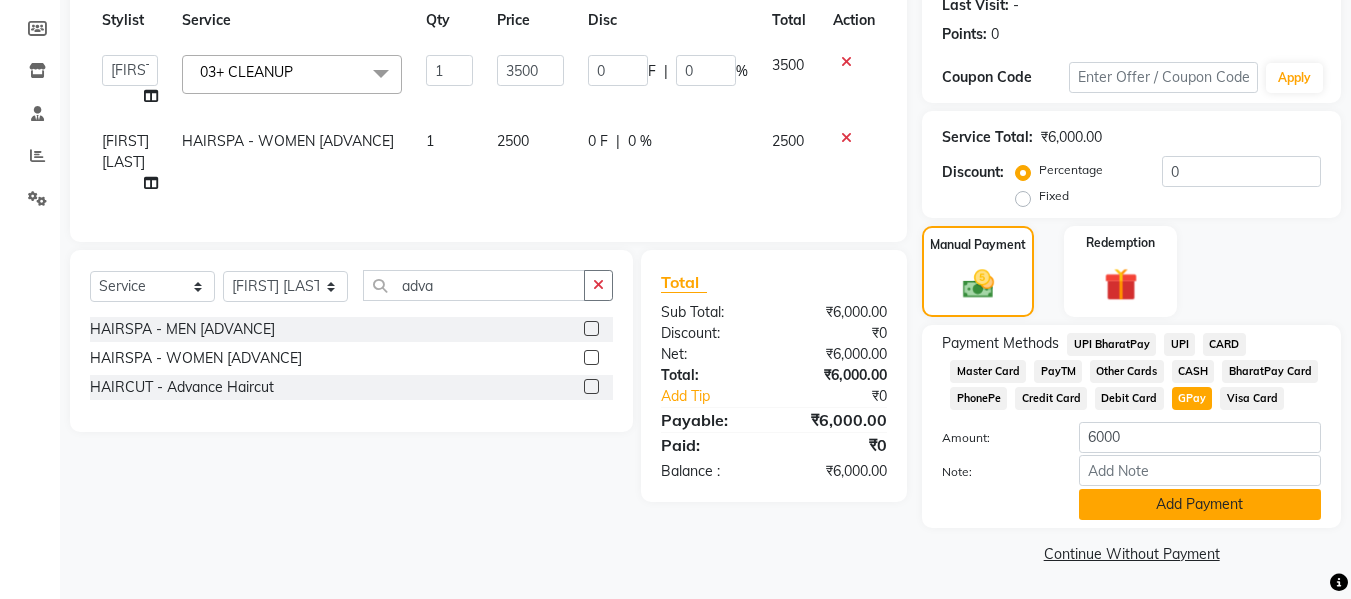 click on "Add Payment" 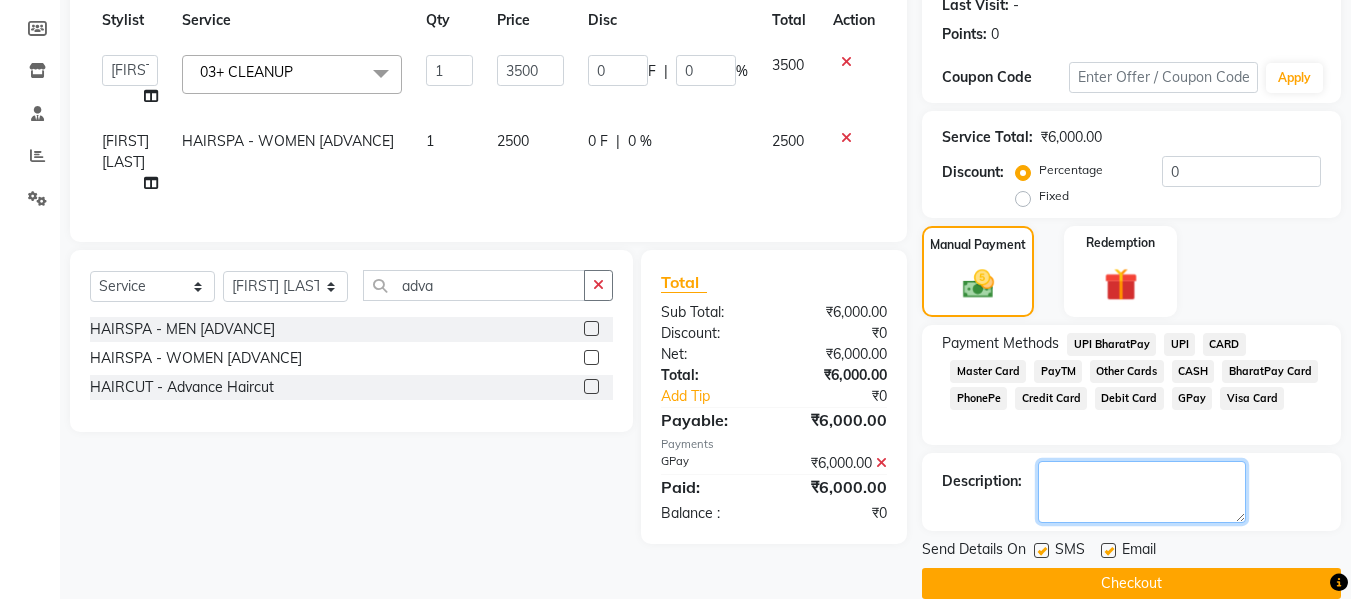 drag, startPoint x: 1188, startPoint y: 463, endPoint x: 1180, endPoint y: 408, distance: 55.578773 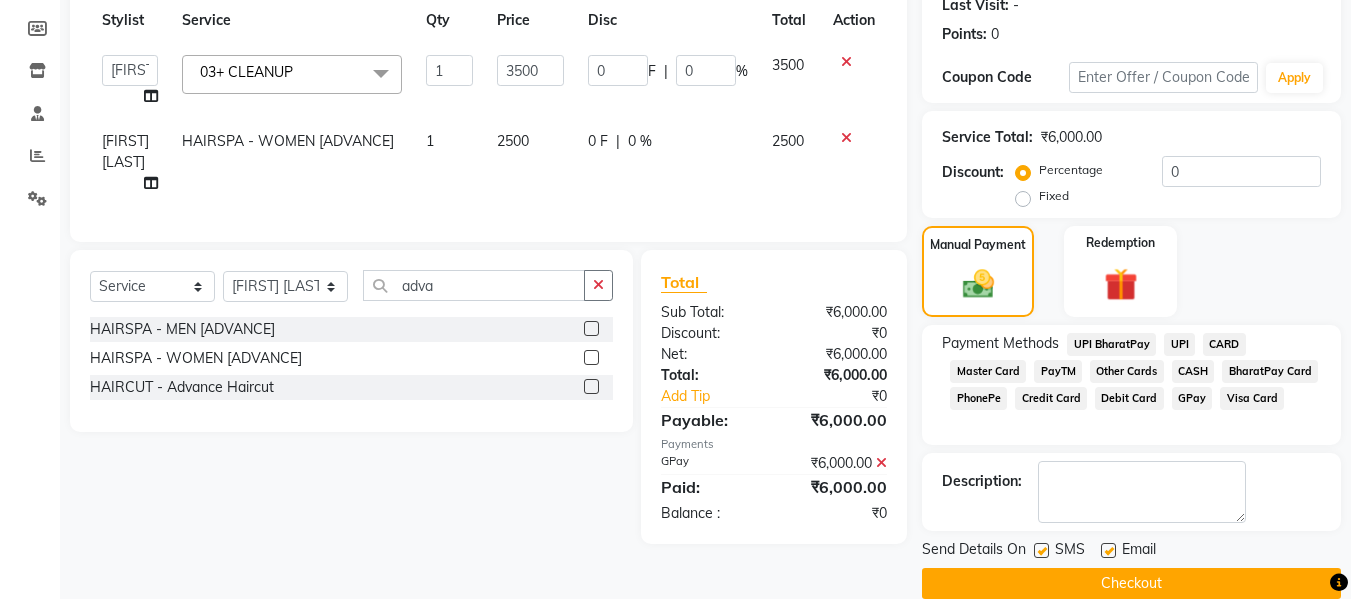click on "Checkout" 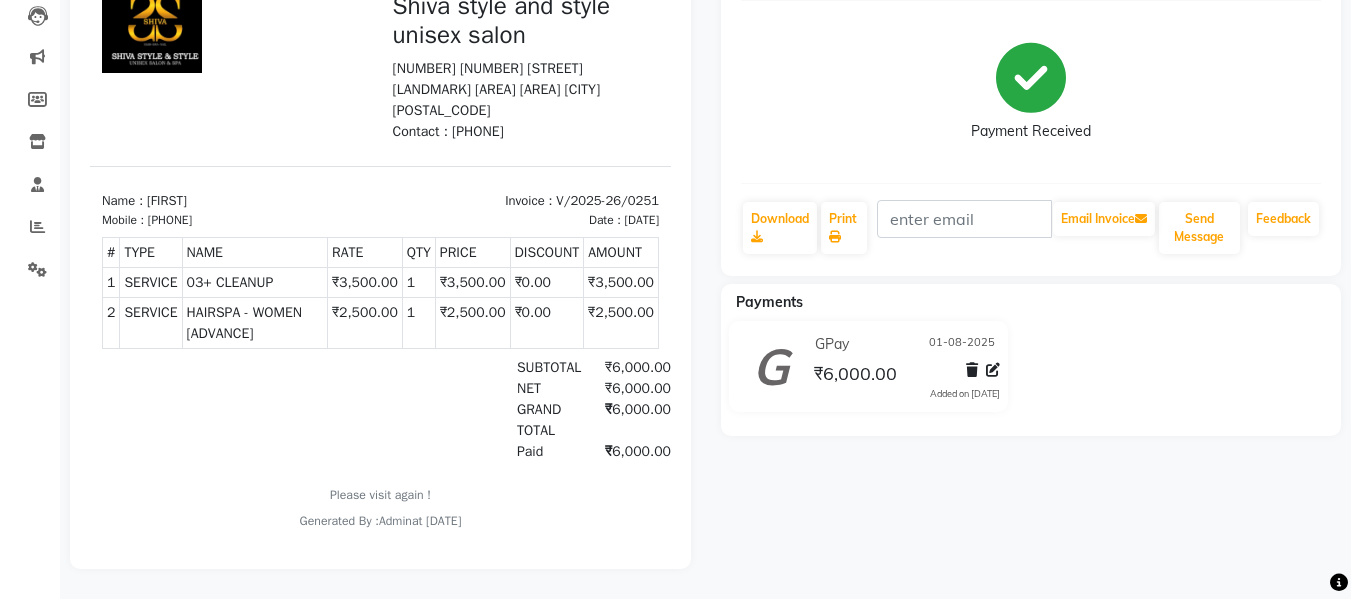 scroll, scrollTop: 231, scrollLeft: 0, axis: vertical 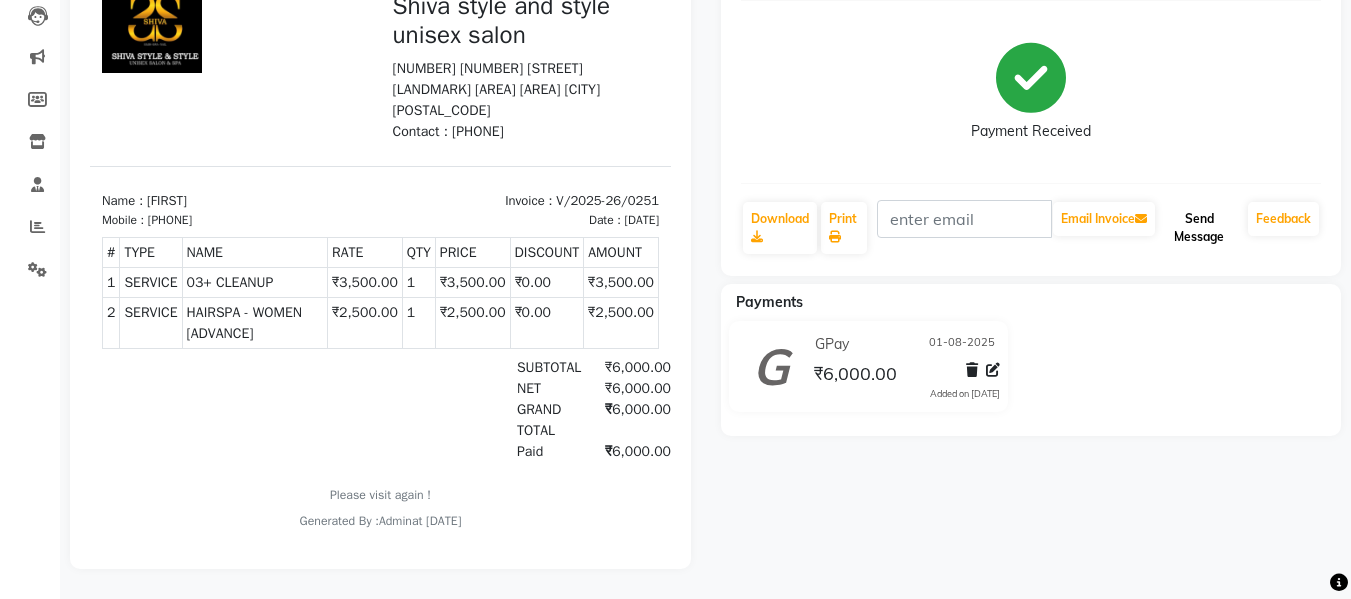 click on "Send Message" 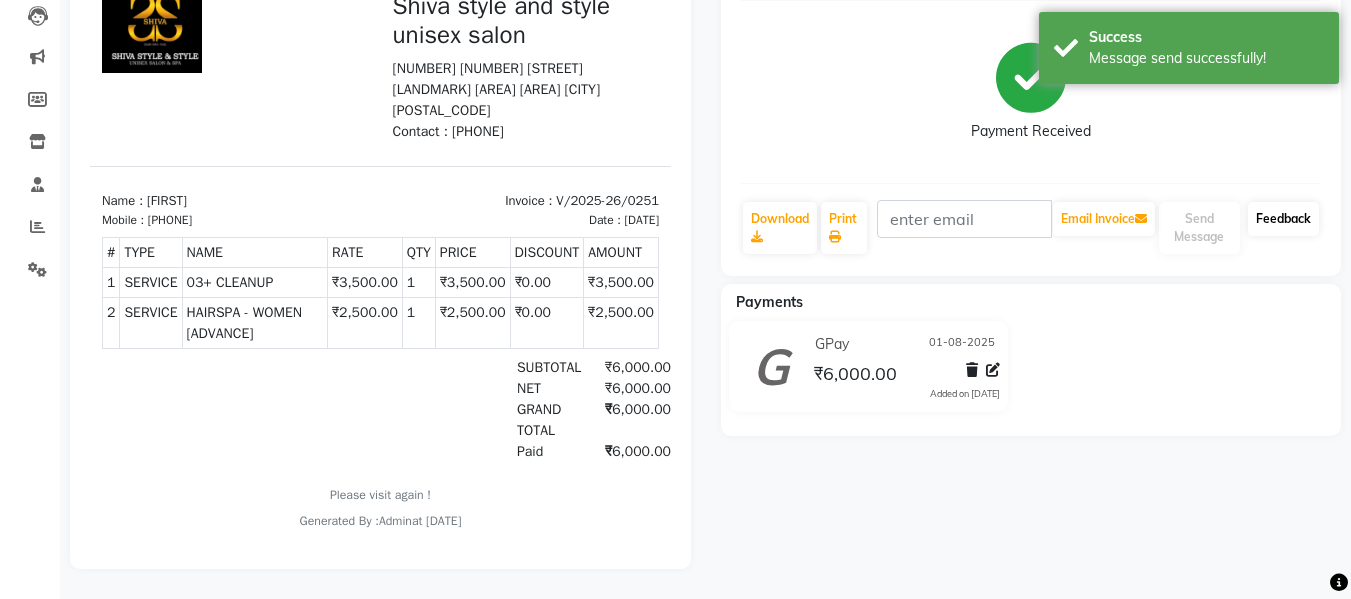 click on "Feedback" 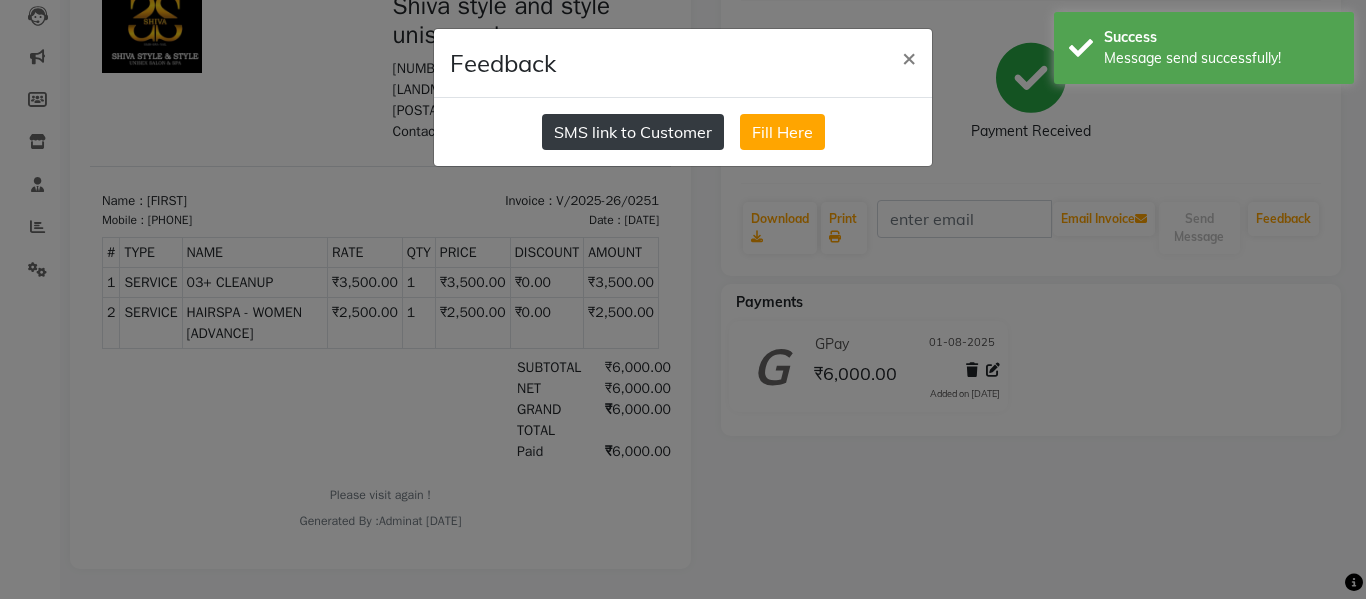 click on "SMS link to Customer" 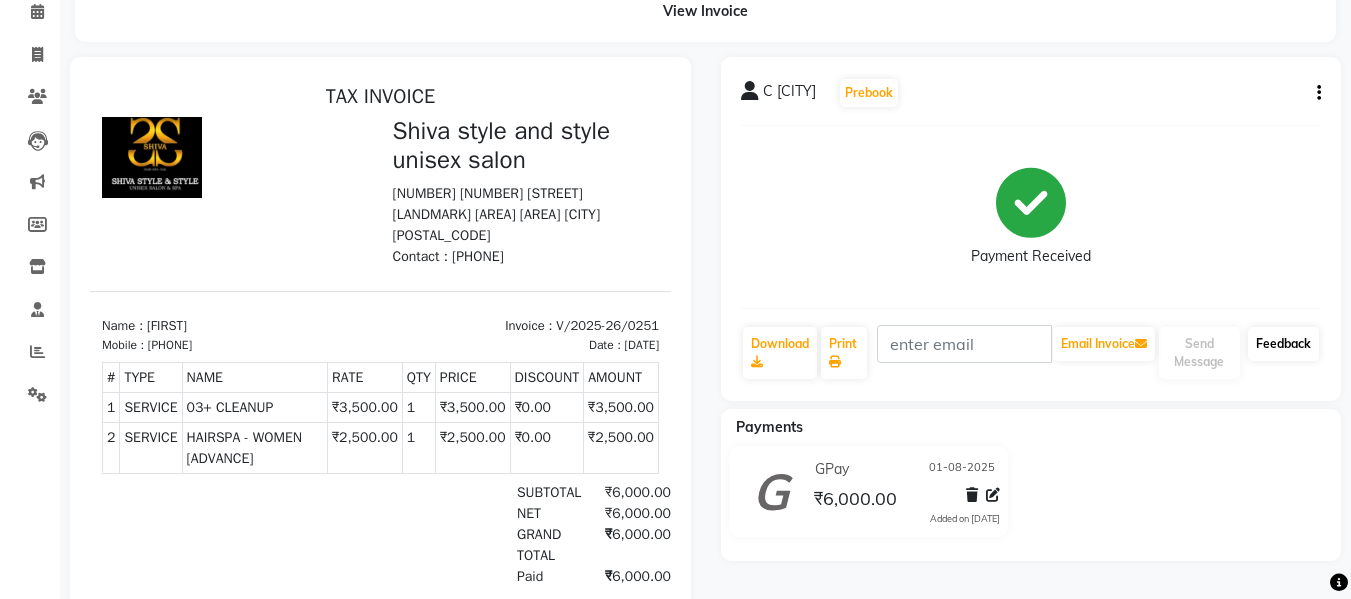 scroll, scrollTop: 79, scrollLeft: 0, axis: vertical 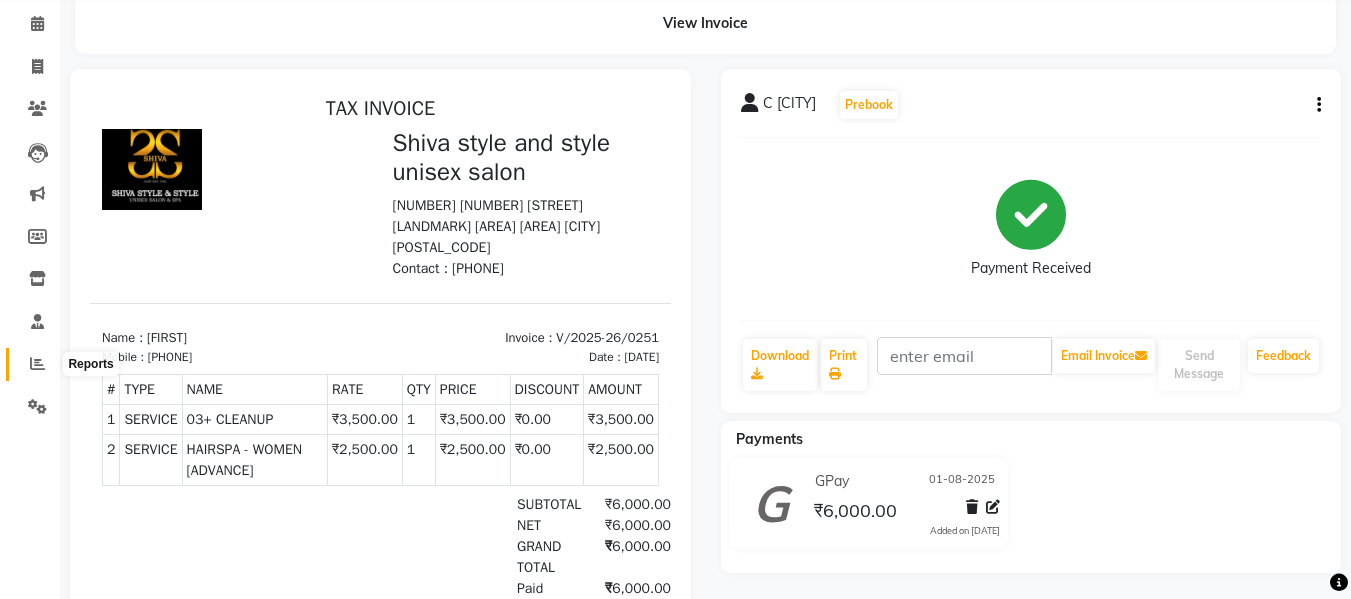click 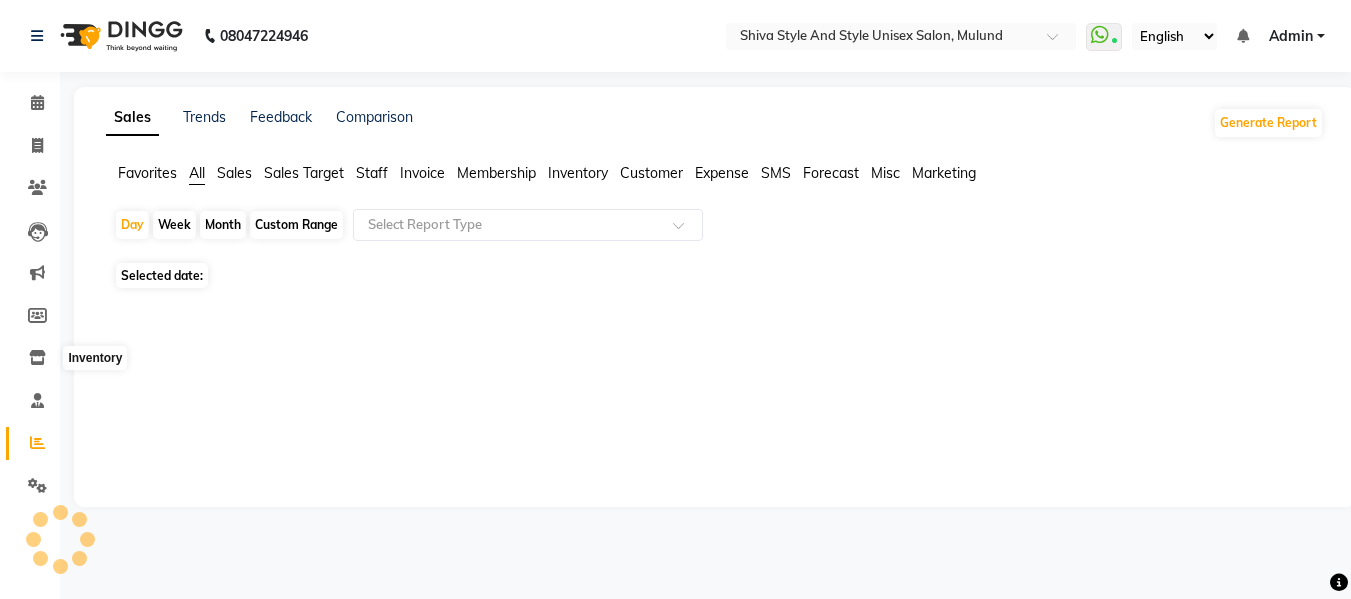 scroll, scrollTop: 0, scrollLeft: 0, axis: both 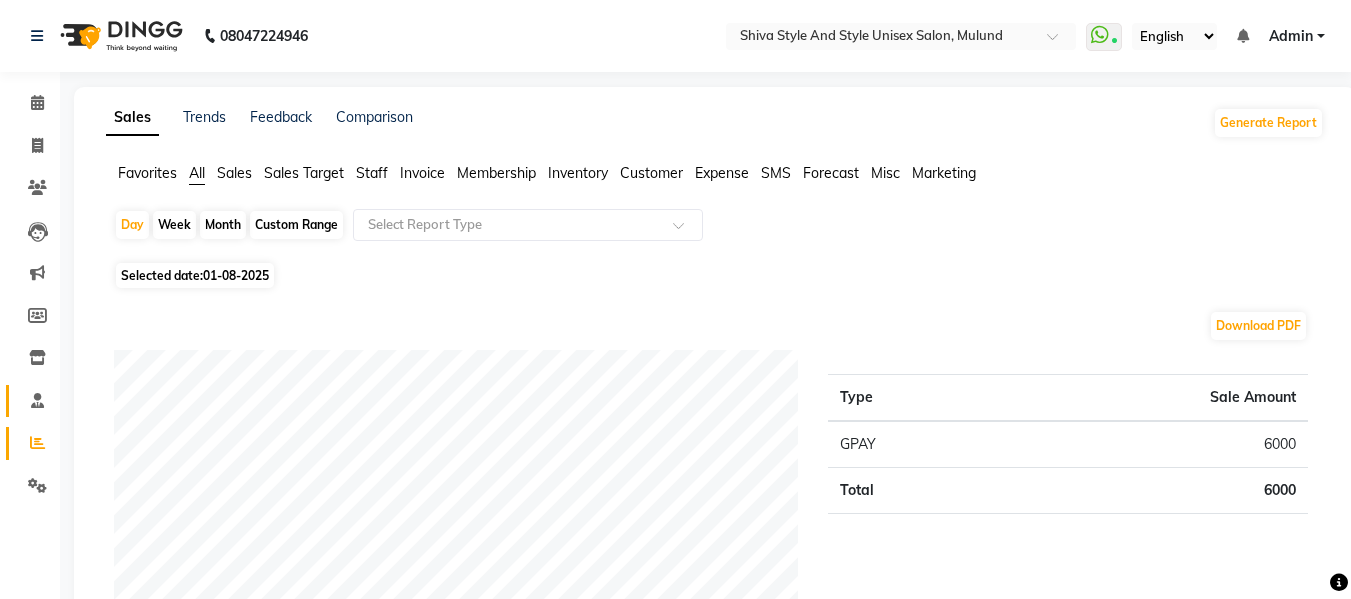 click on "Staff" 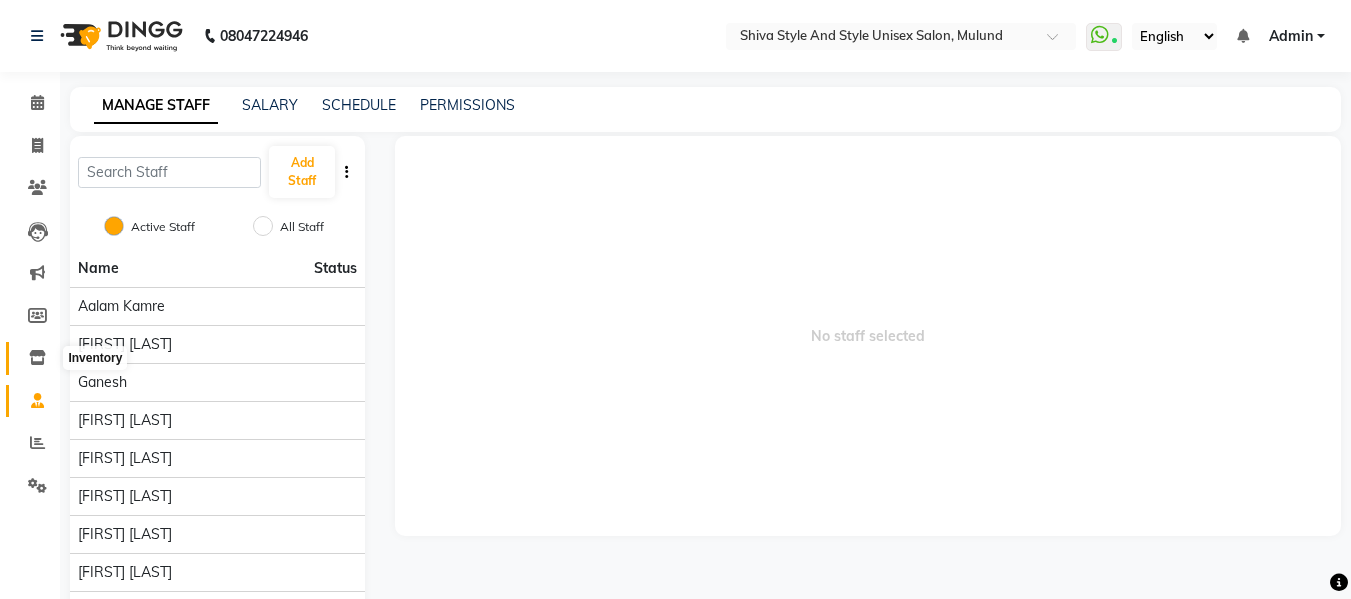 click 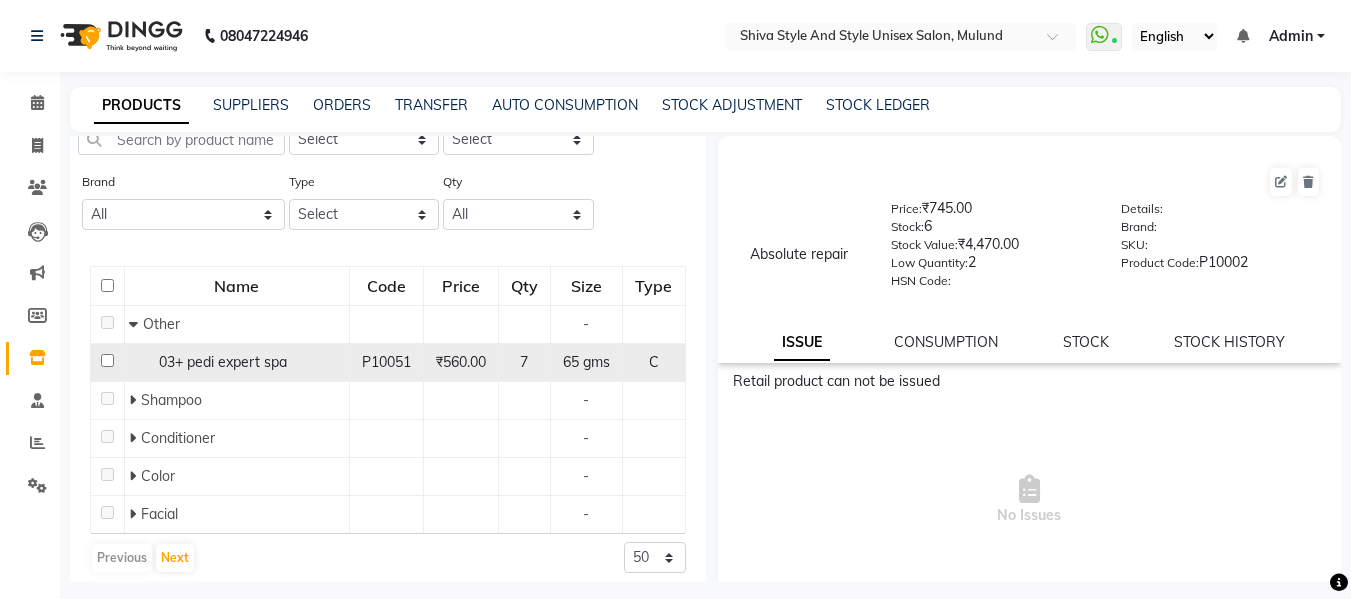 scroll, scrollTop: 93, scrollLeft: 0, axis: vertical 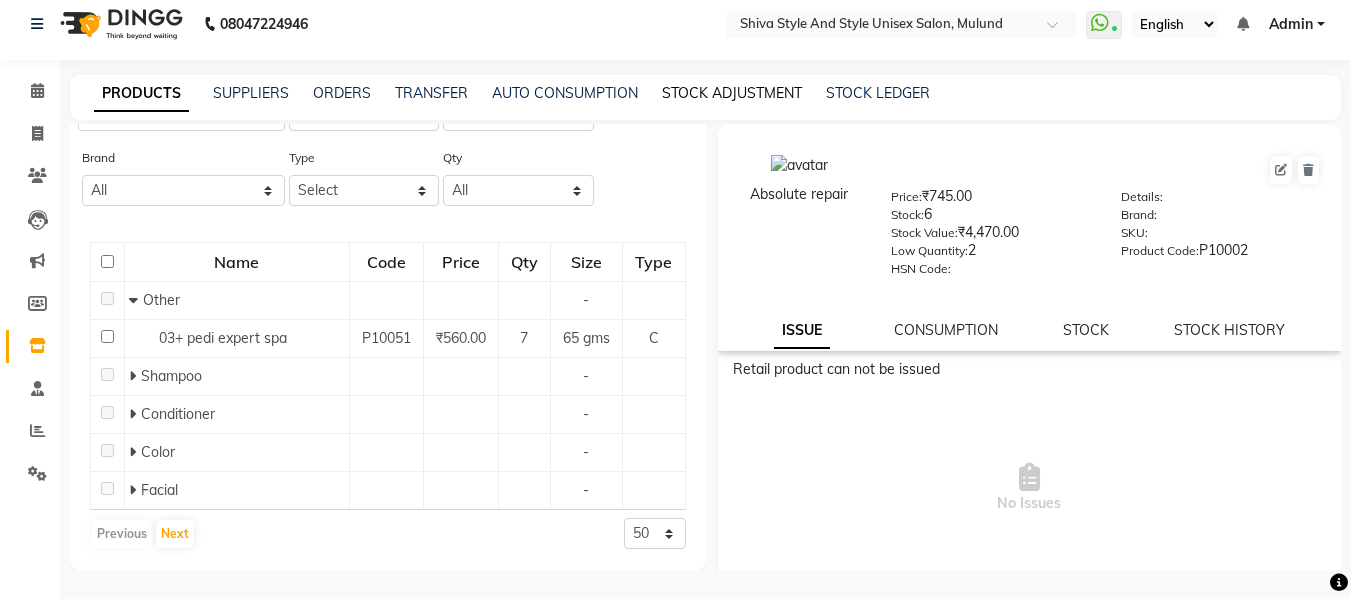 click on "STOCK ADJUSTMENT" 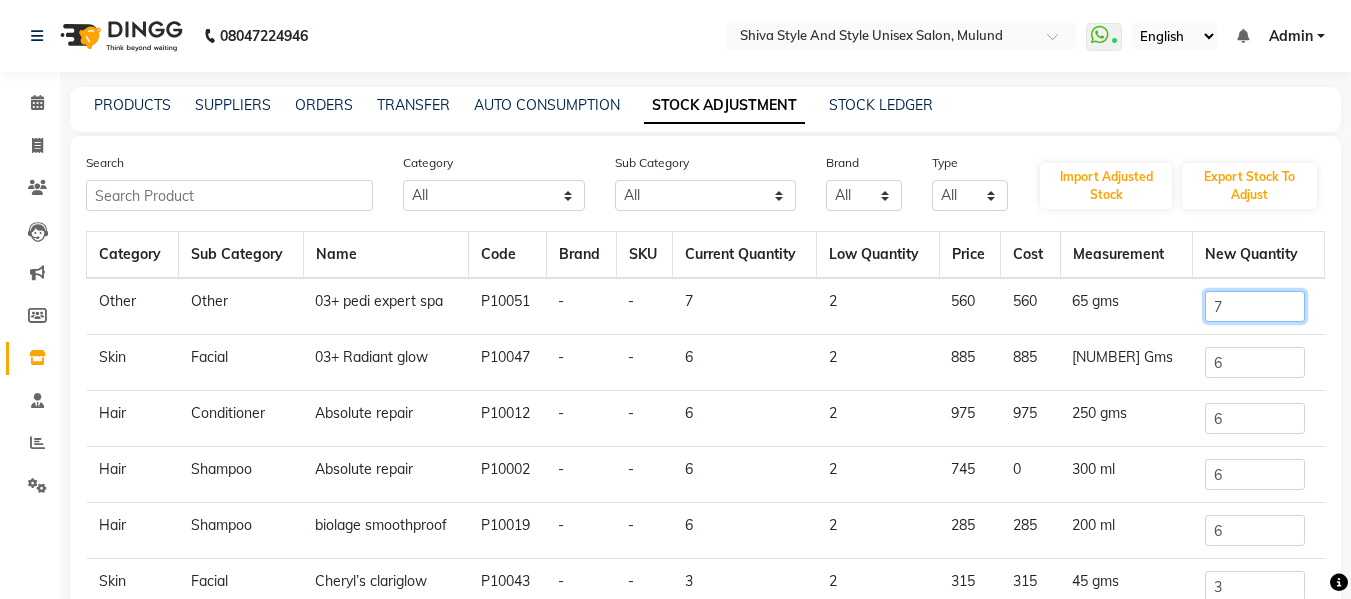 click on "7" 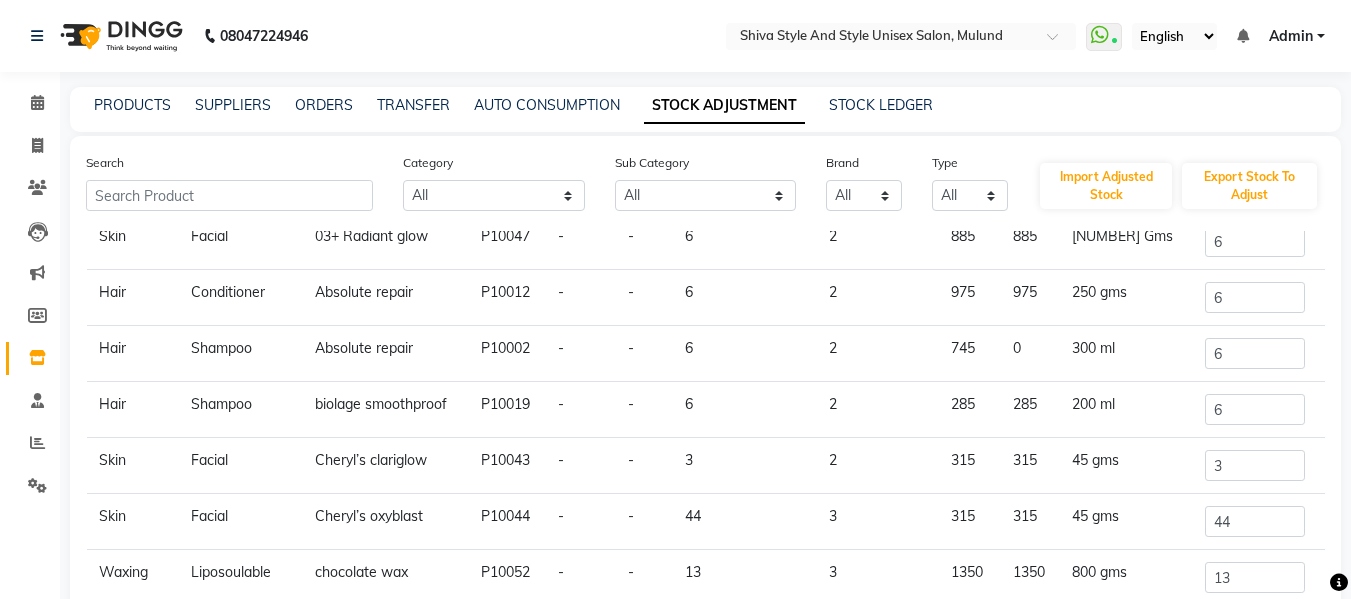scroll, scrollTop: 124, scrollLeft: 0, axis: vertical 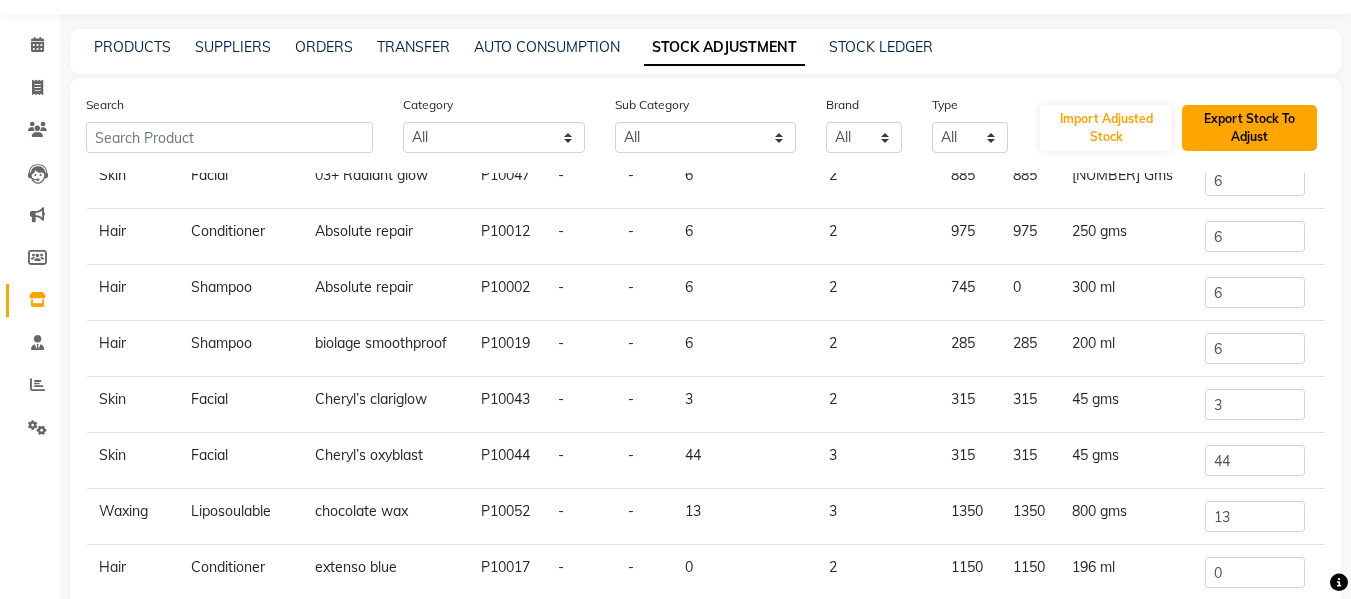 click on "Export Stock To Adjust" 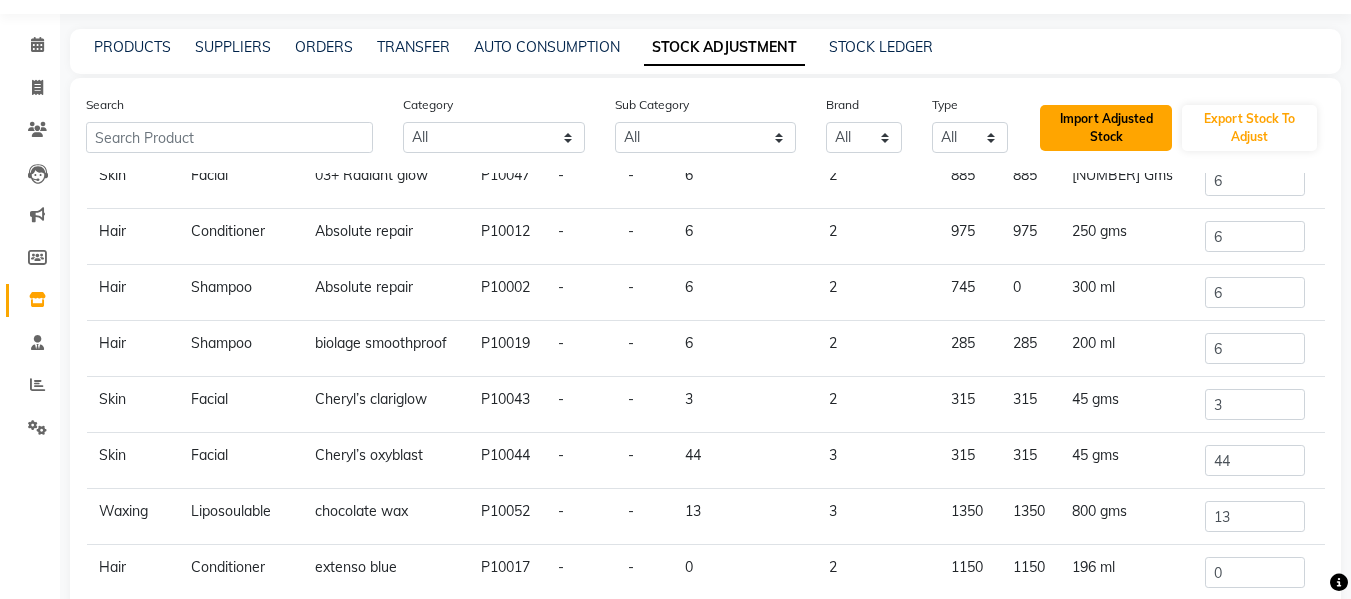 click on "Import Adjusted Stock" 